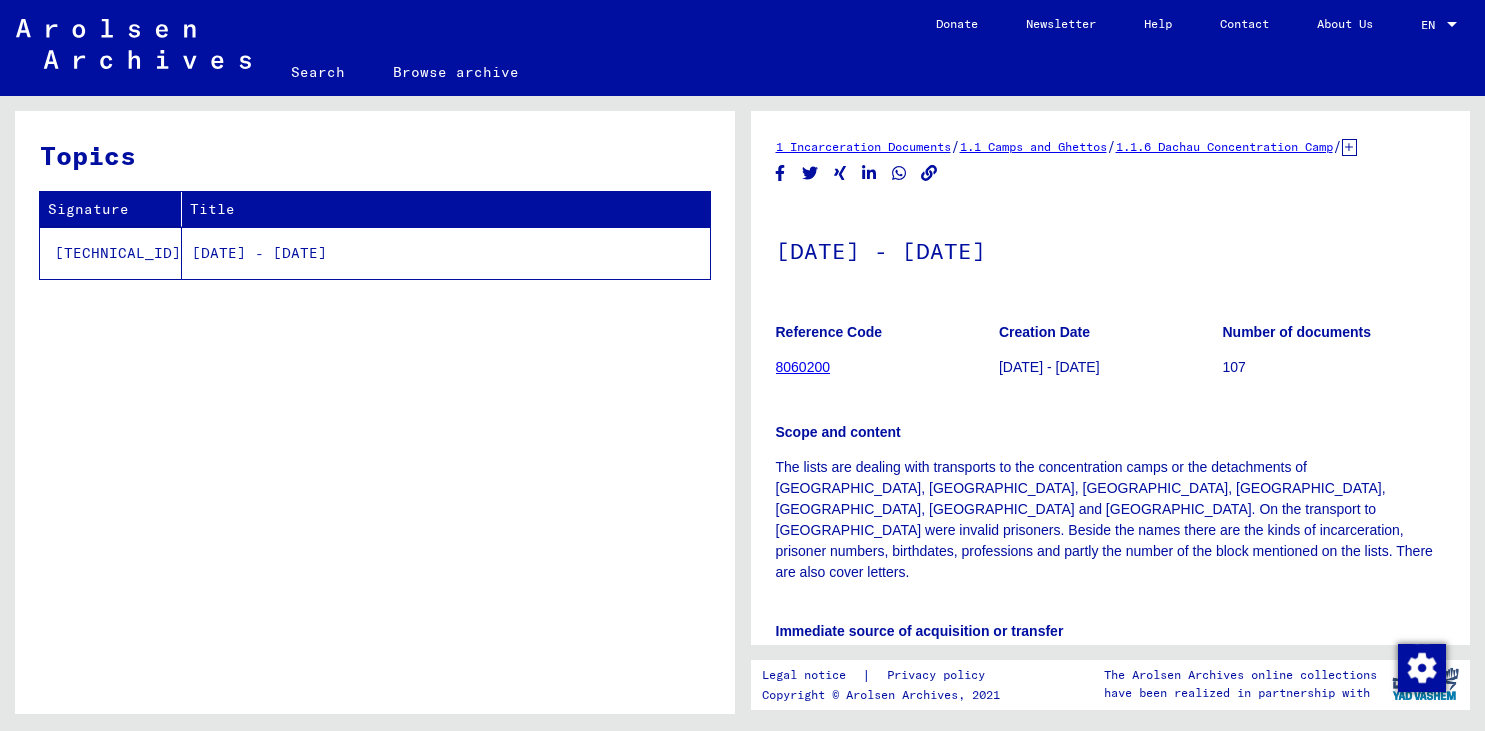 scroll, scrollTop: 0, scrollLeft: 0, axis: both 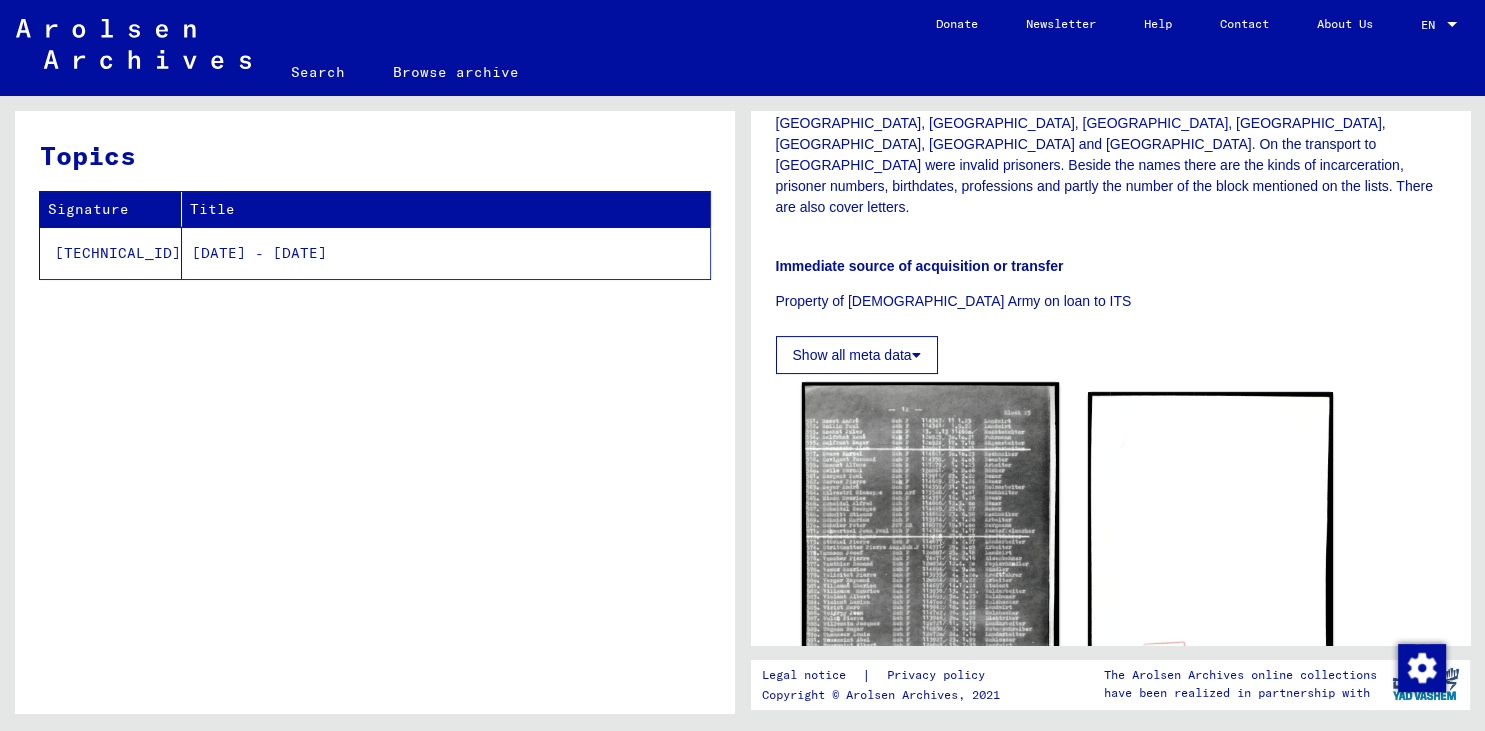 click 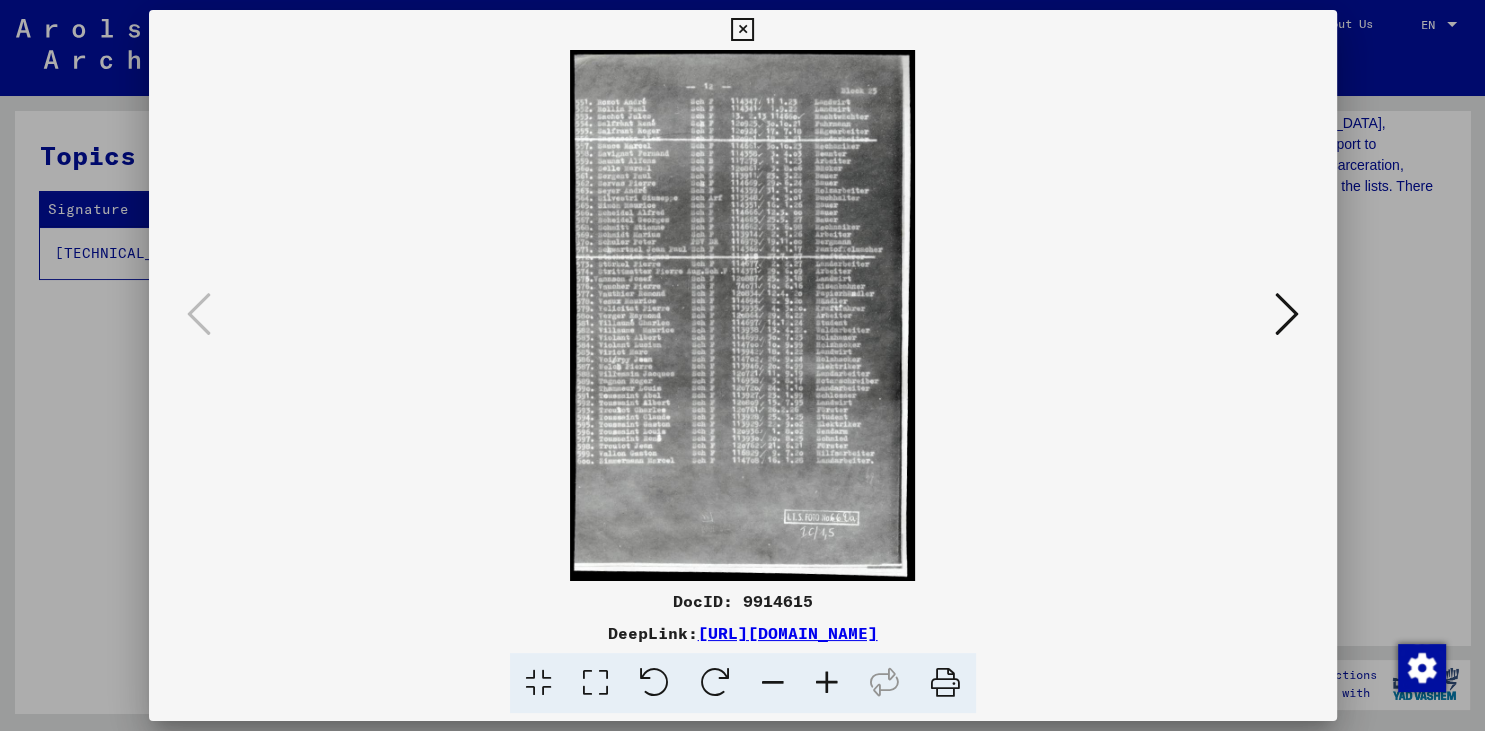 click at bounding box center (827, 683) 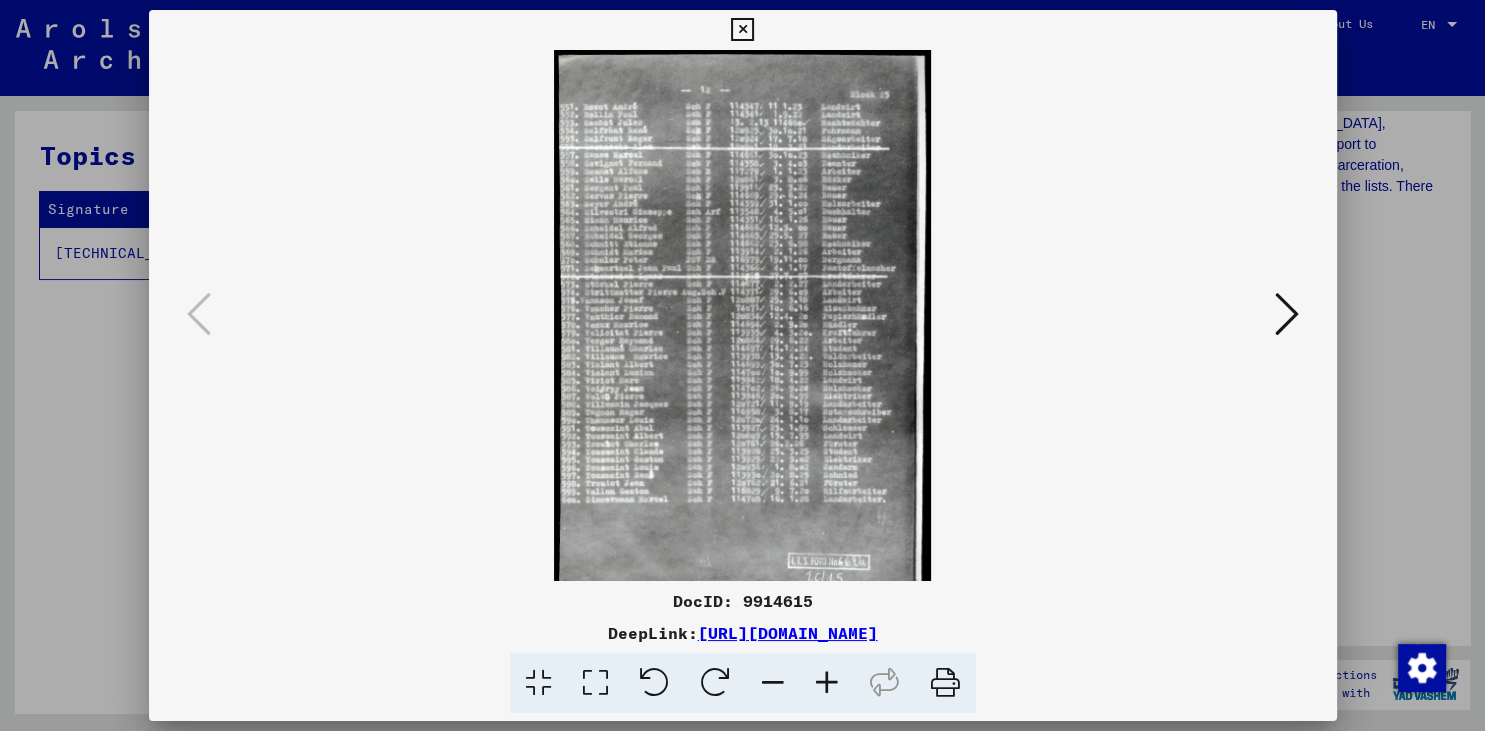 click at bounding box center [827, 683] 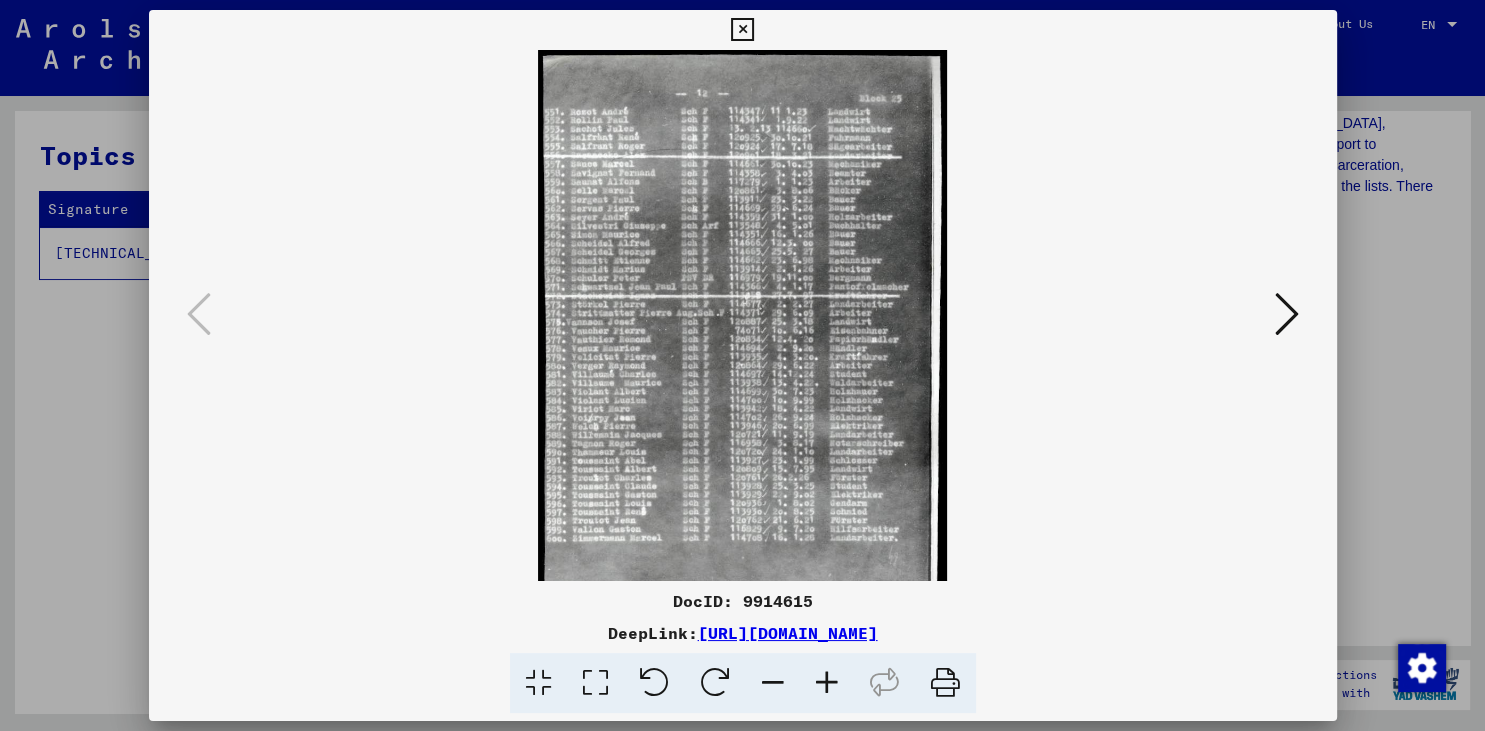click at bounding box center [827, 683] 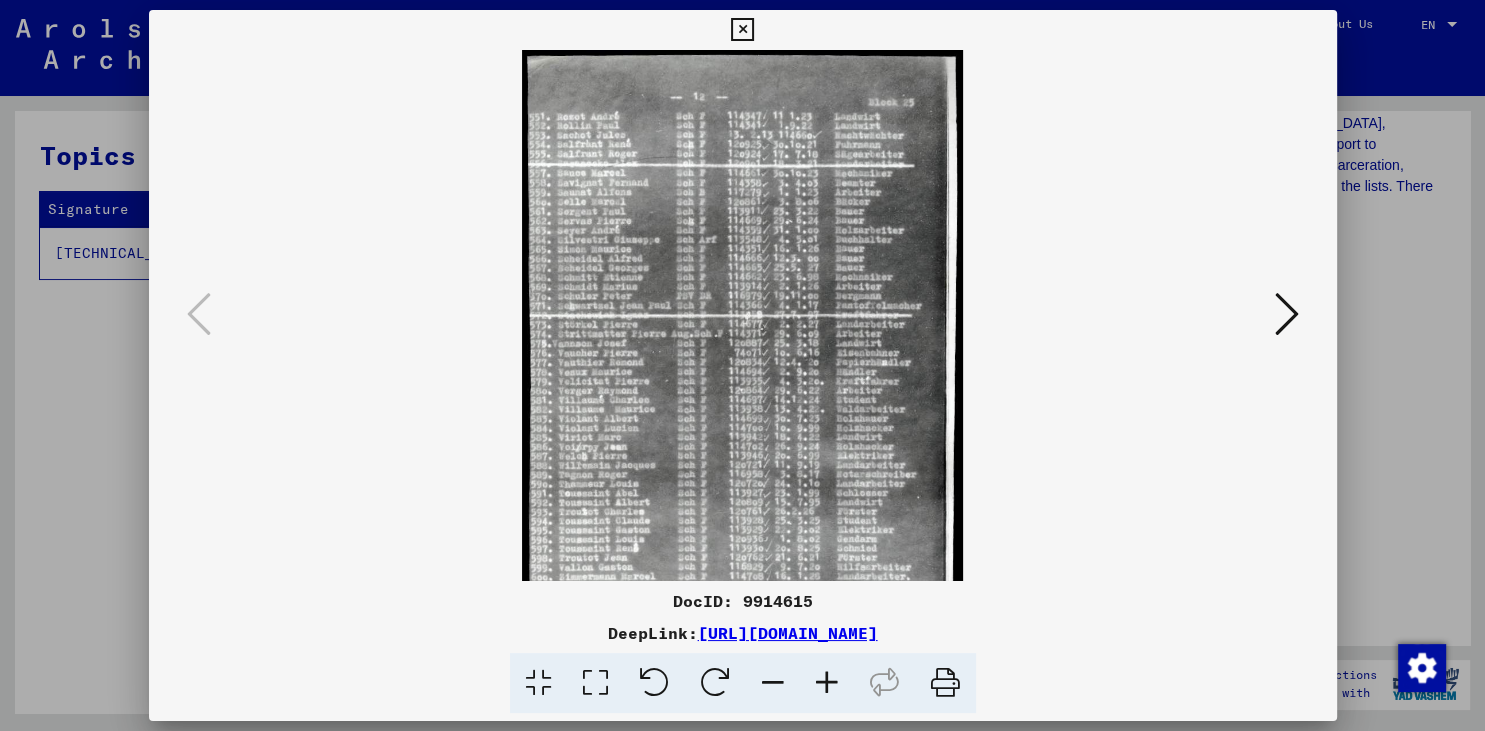 click at bounding box center [827, 683] 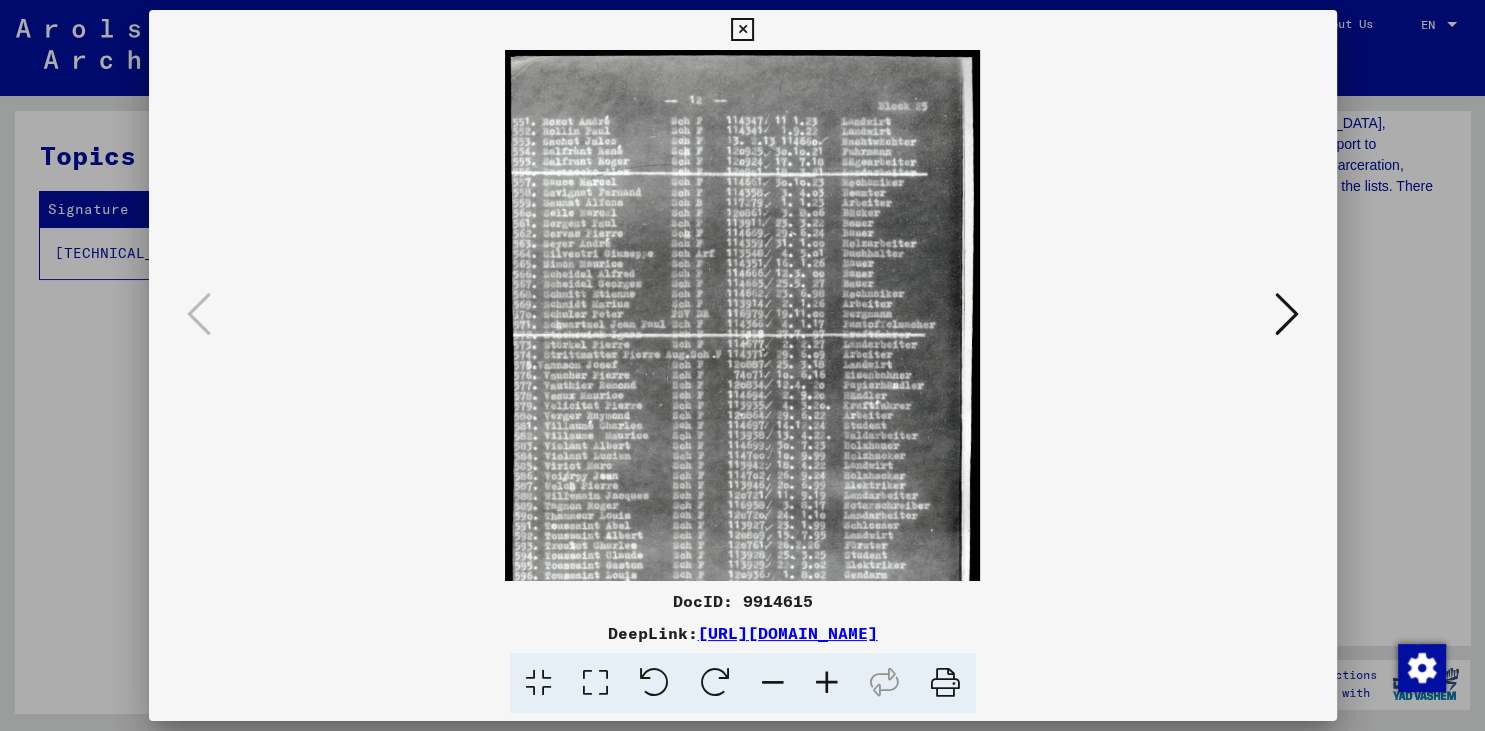click at bounding box center (827, 683) 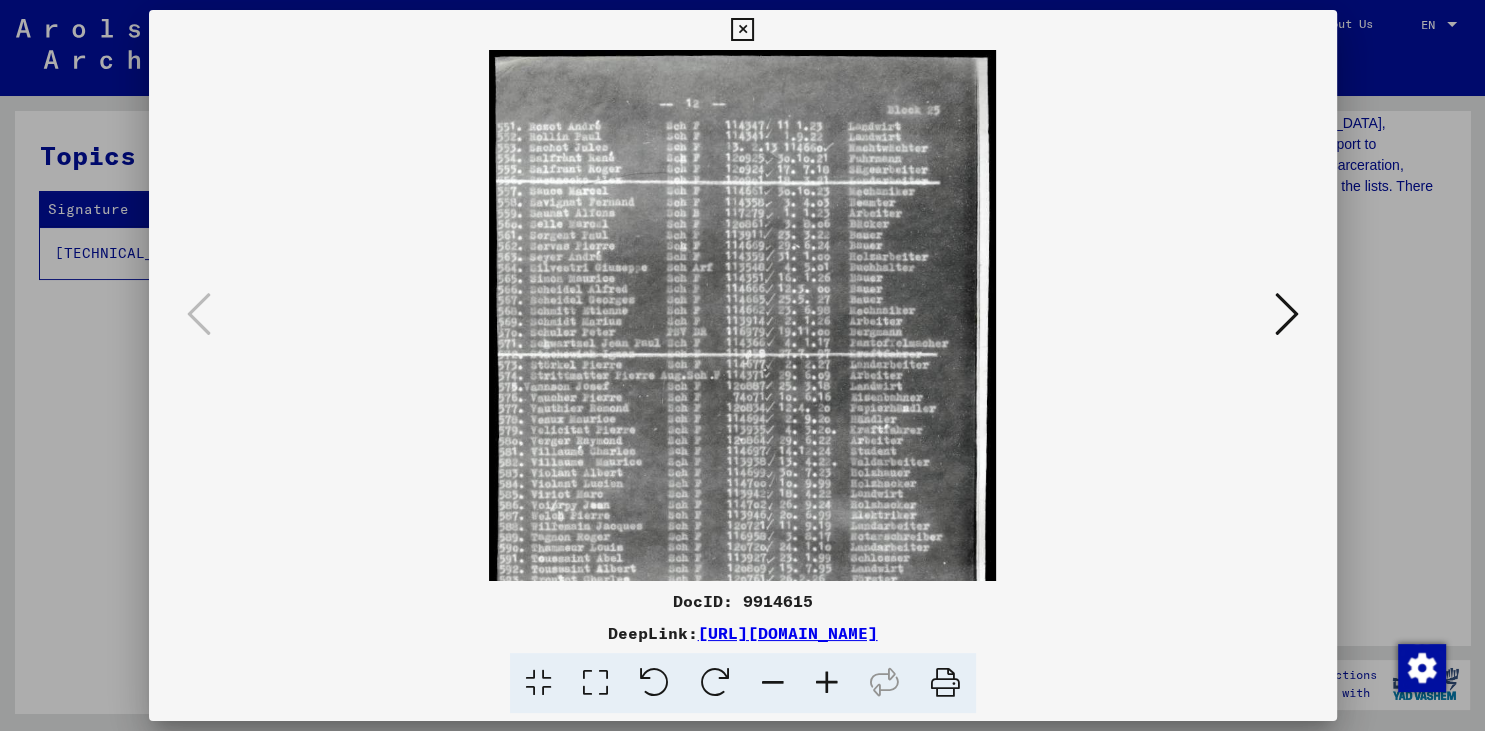 click at bounding box center [827, 683] 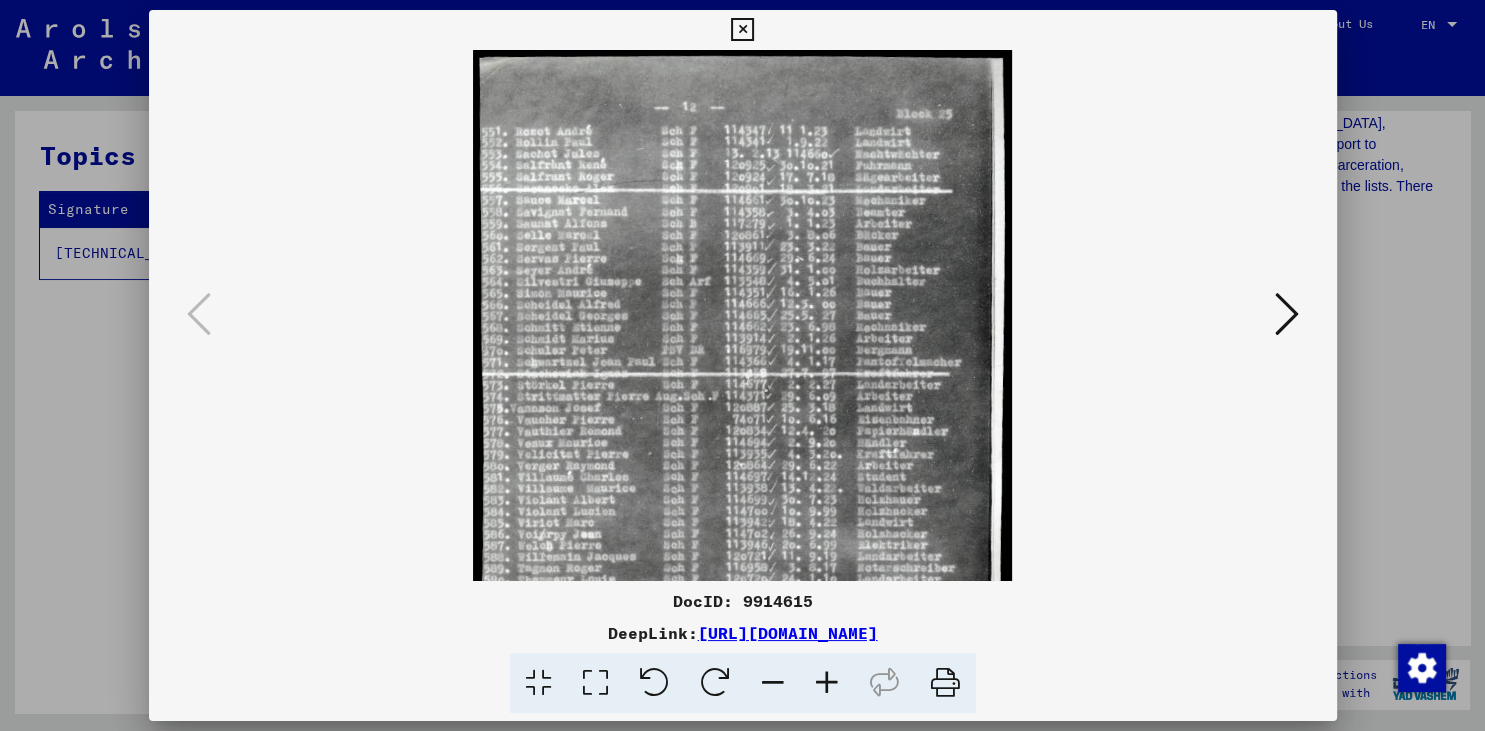 click at bounding box center [827, 683] 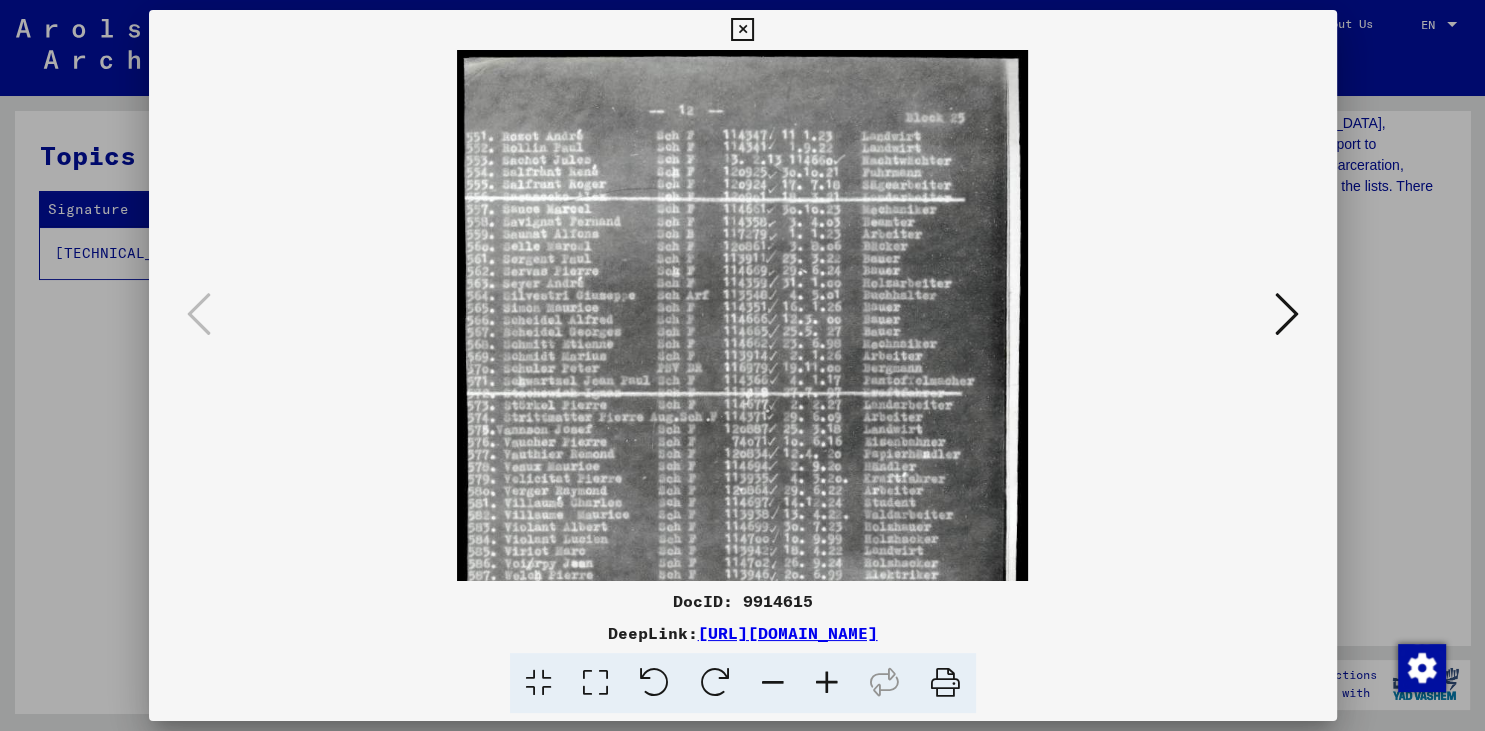 click at bounding box center (827, 683) 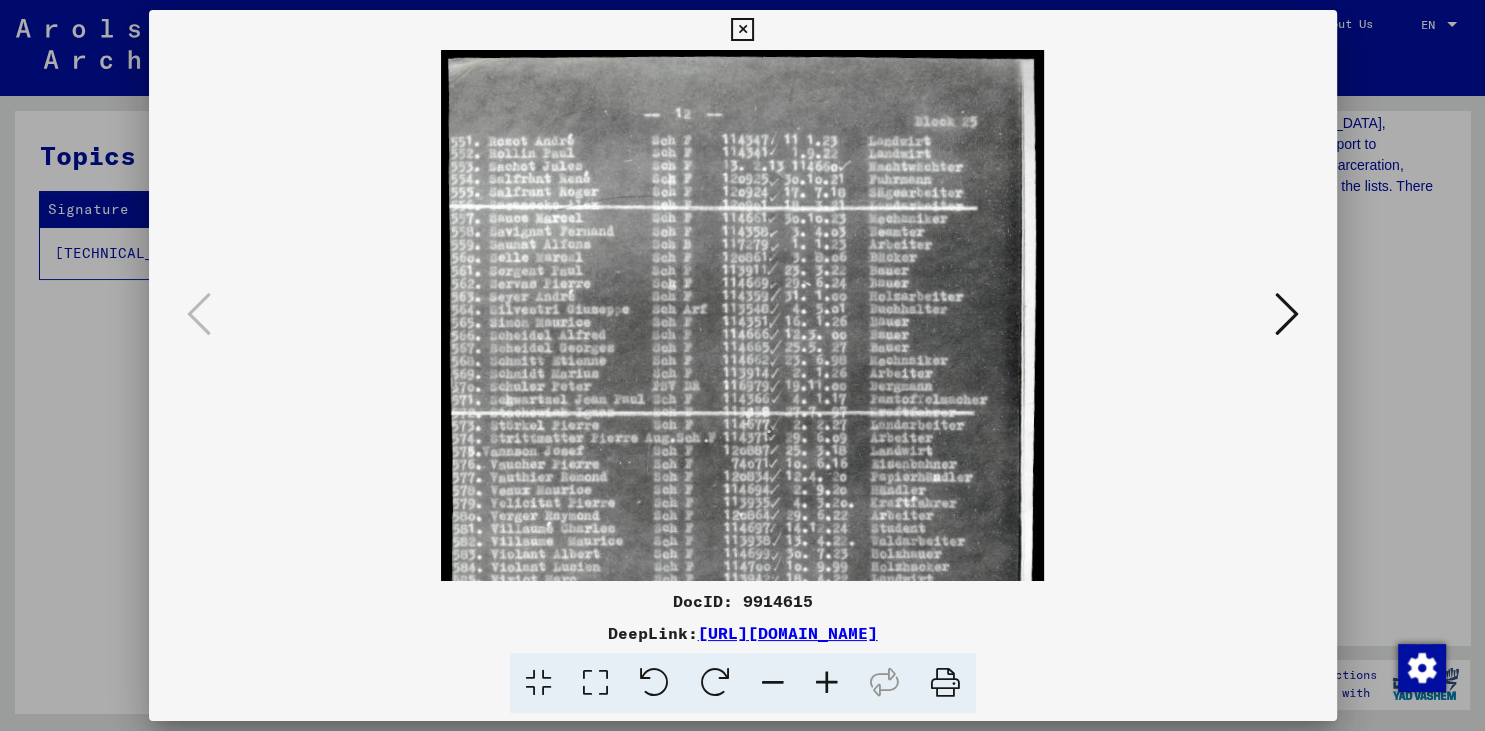click at bounding box center (827, 683) 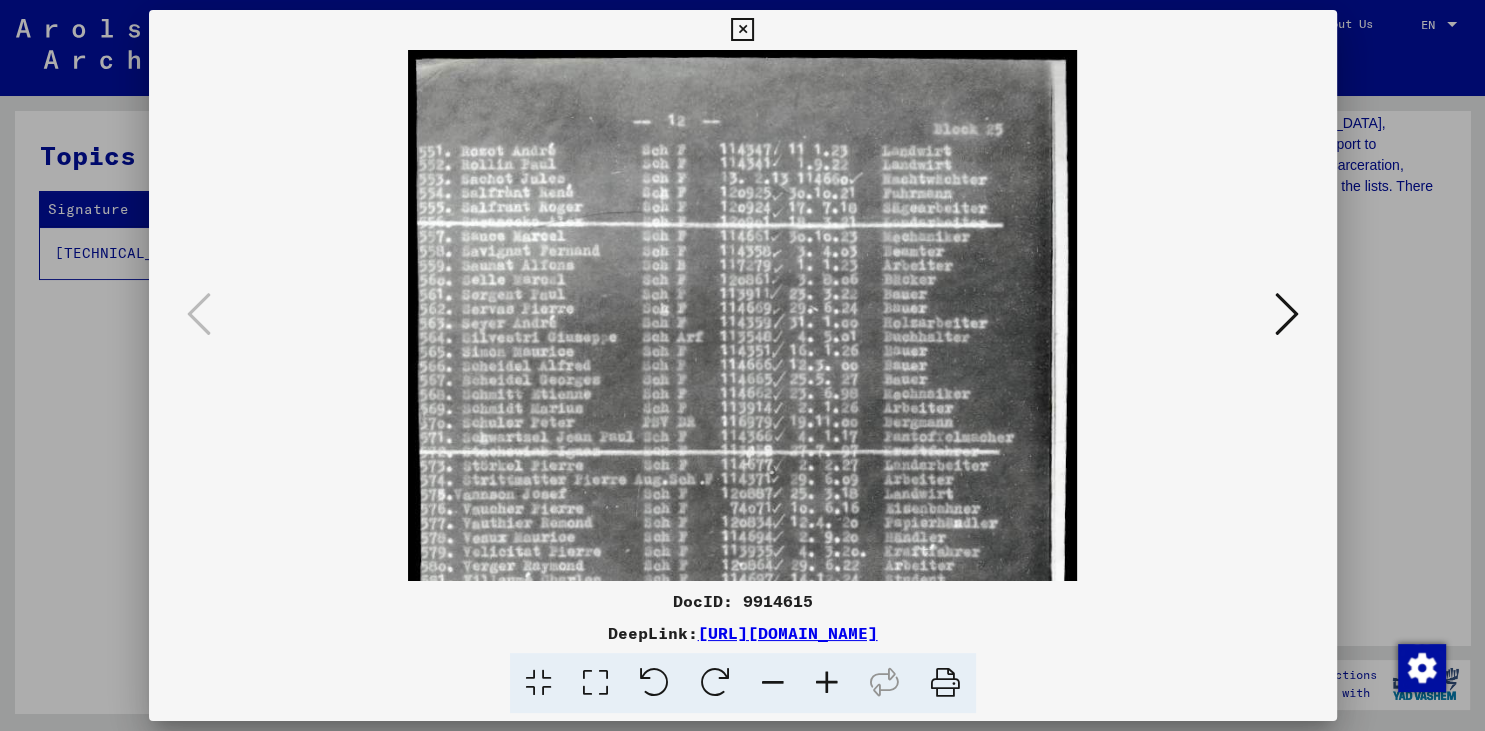 click at bounding box center (827, 683) 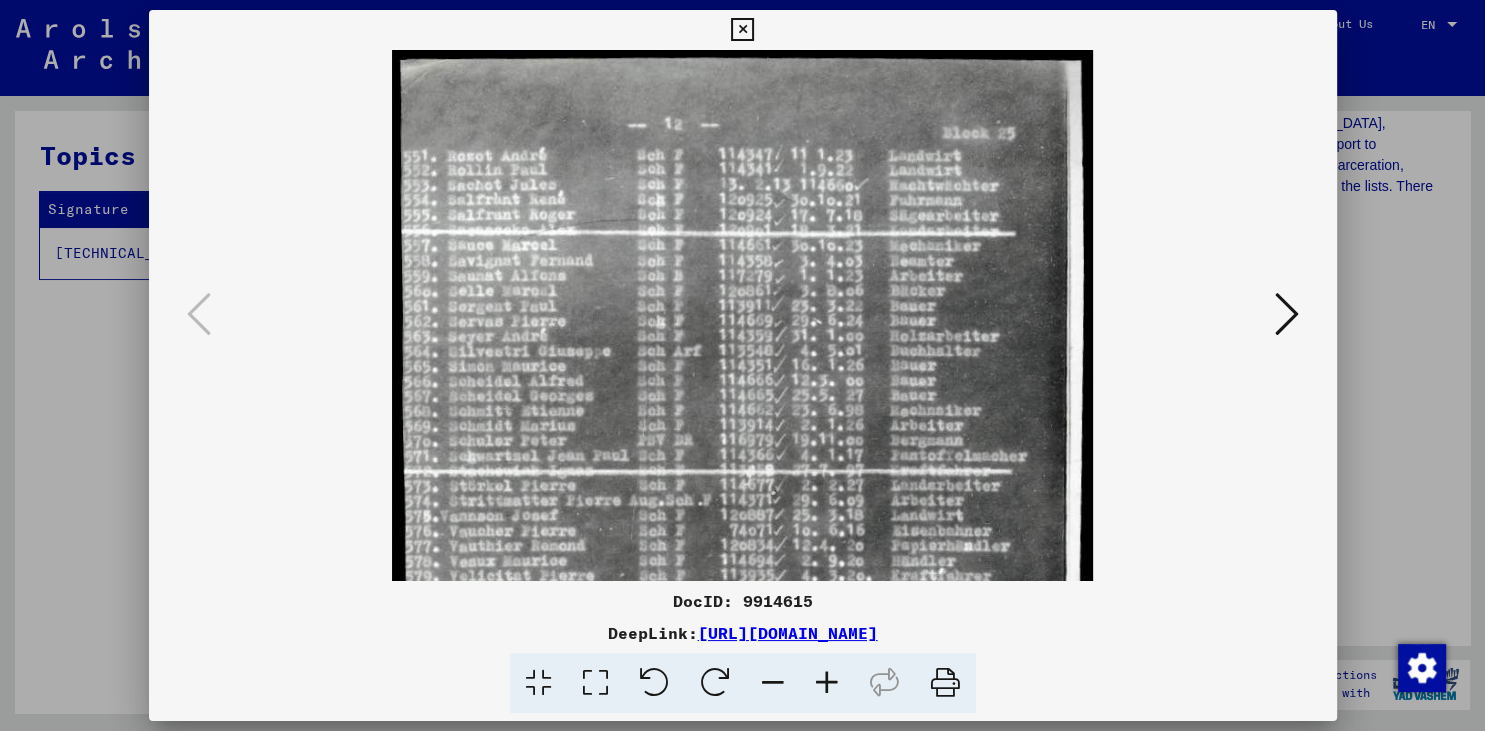 click at bounding box center (827, 683) 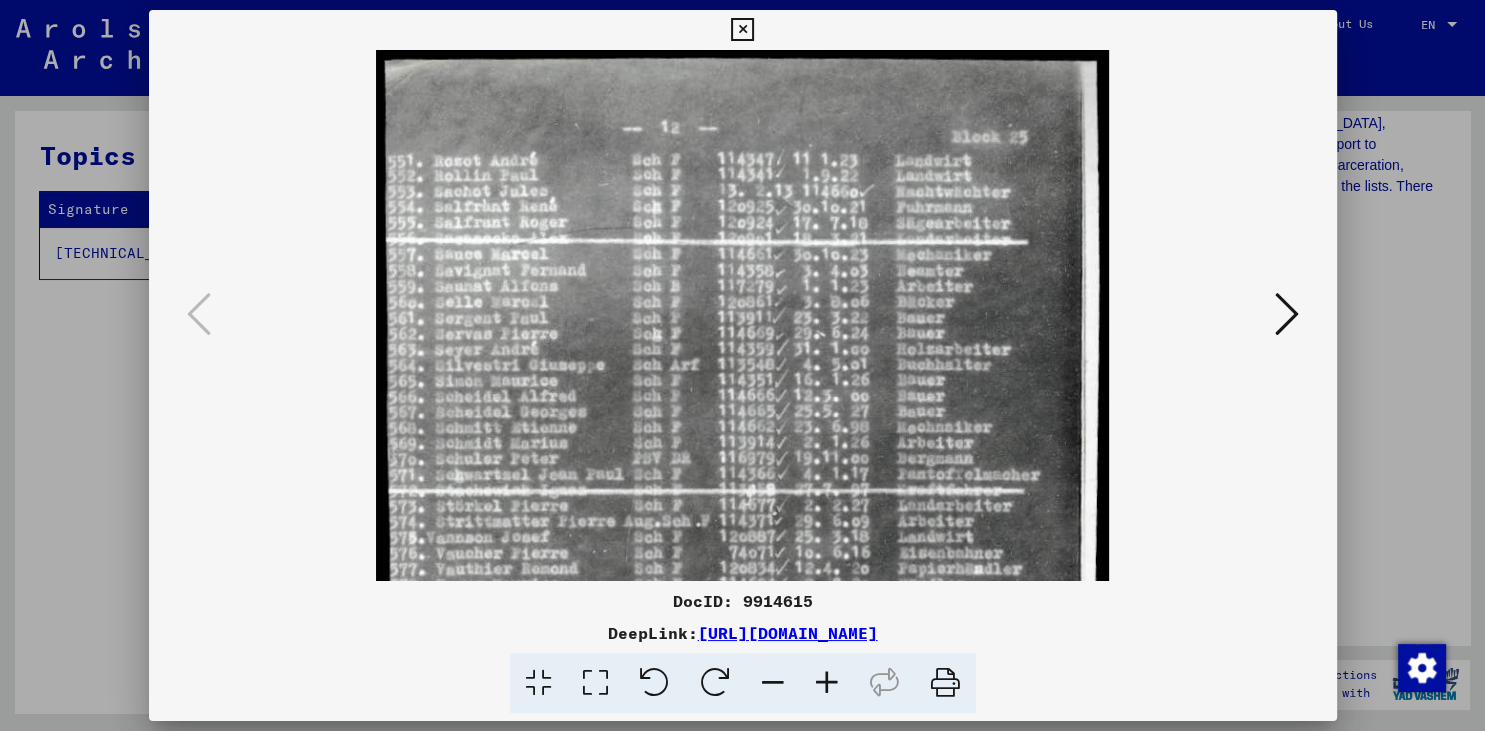 click at bounding box center (827, 683) 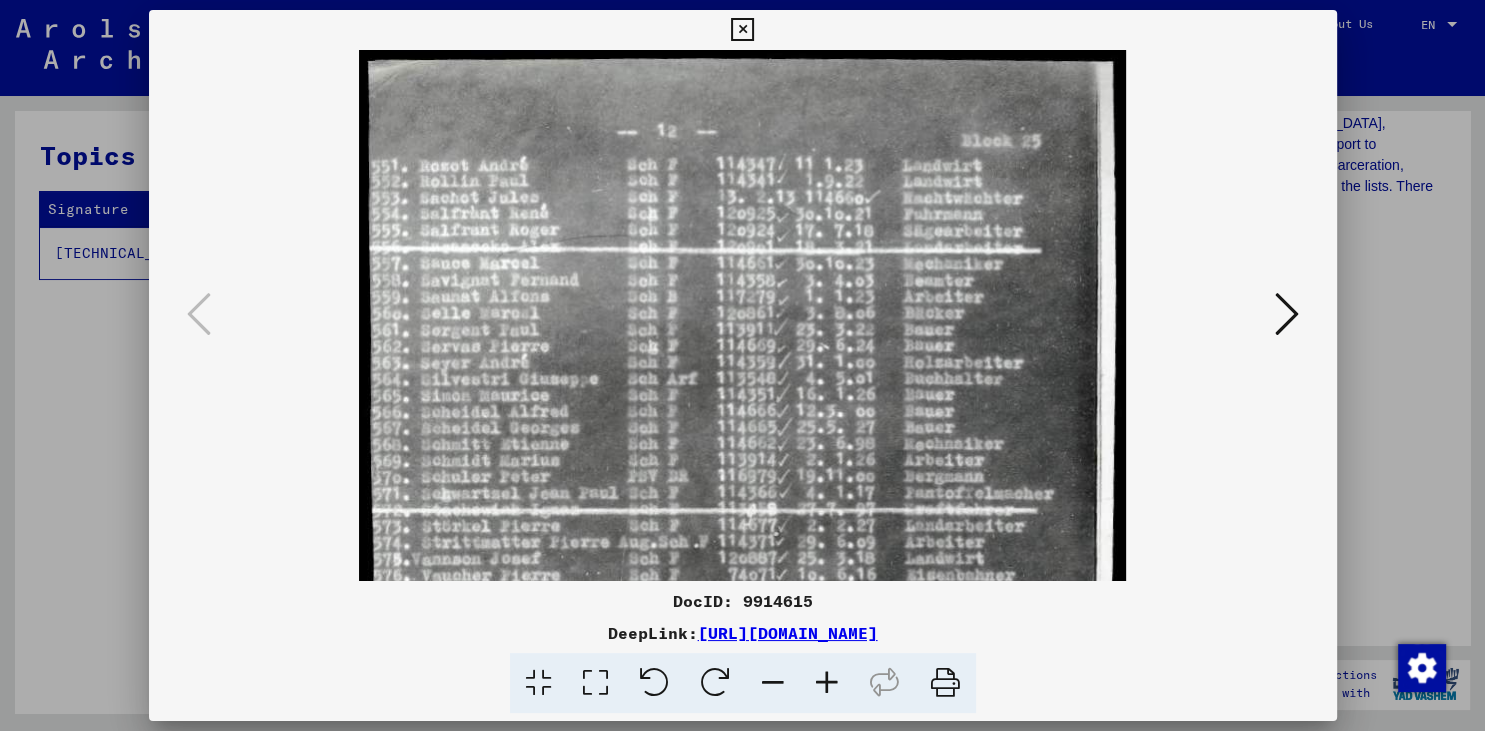 click at bounding box center [827, 683] 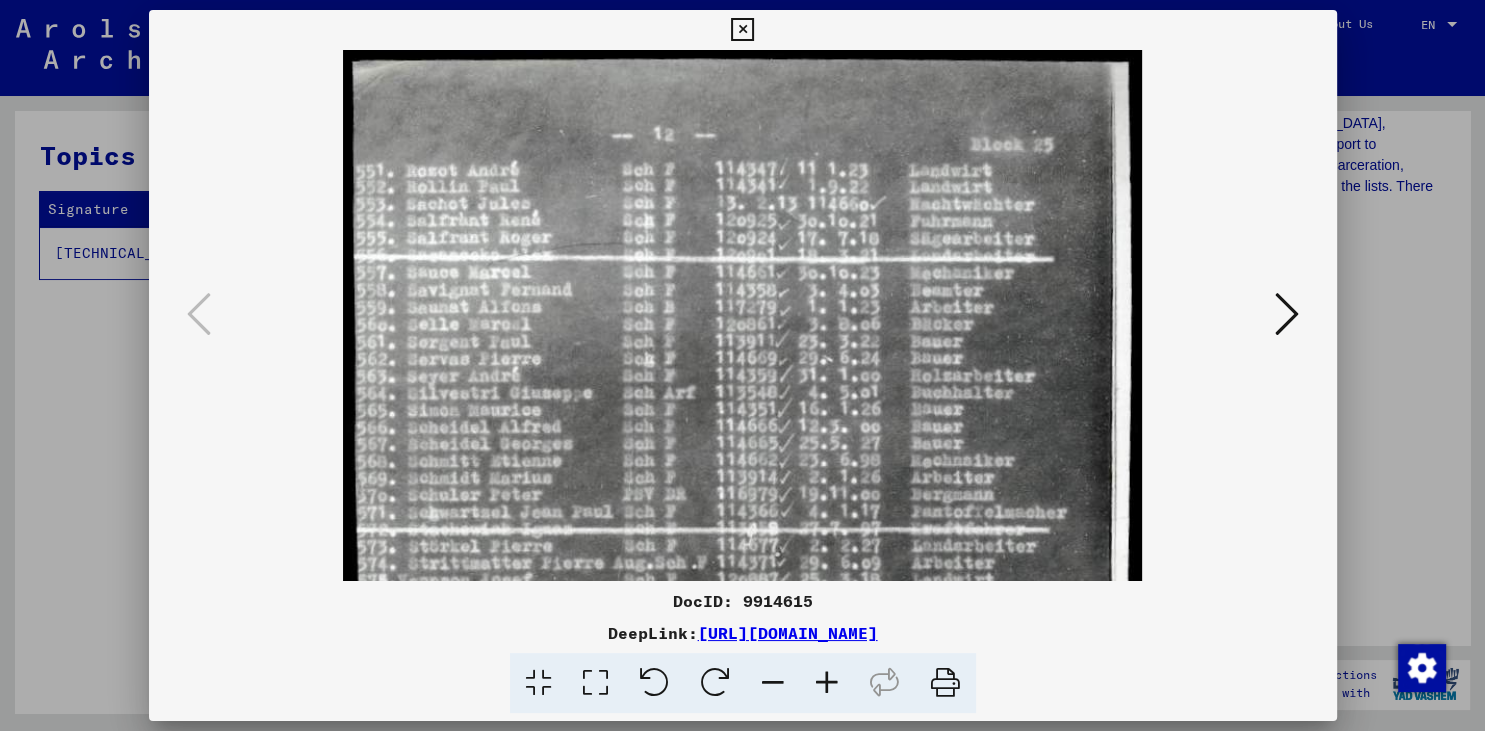 click at bounding box center [742, 30] 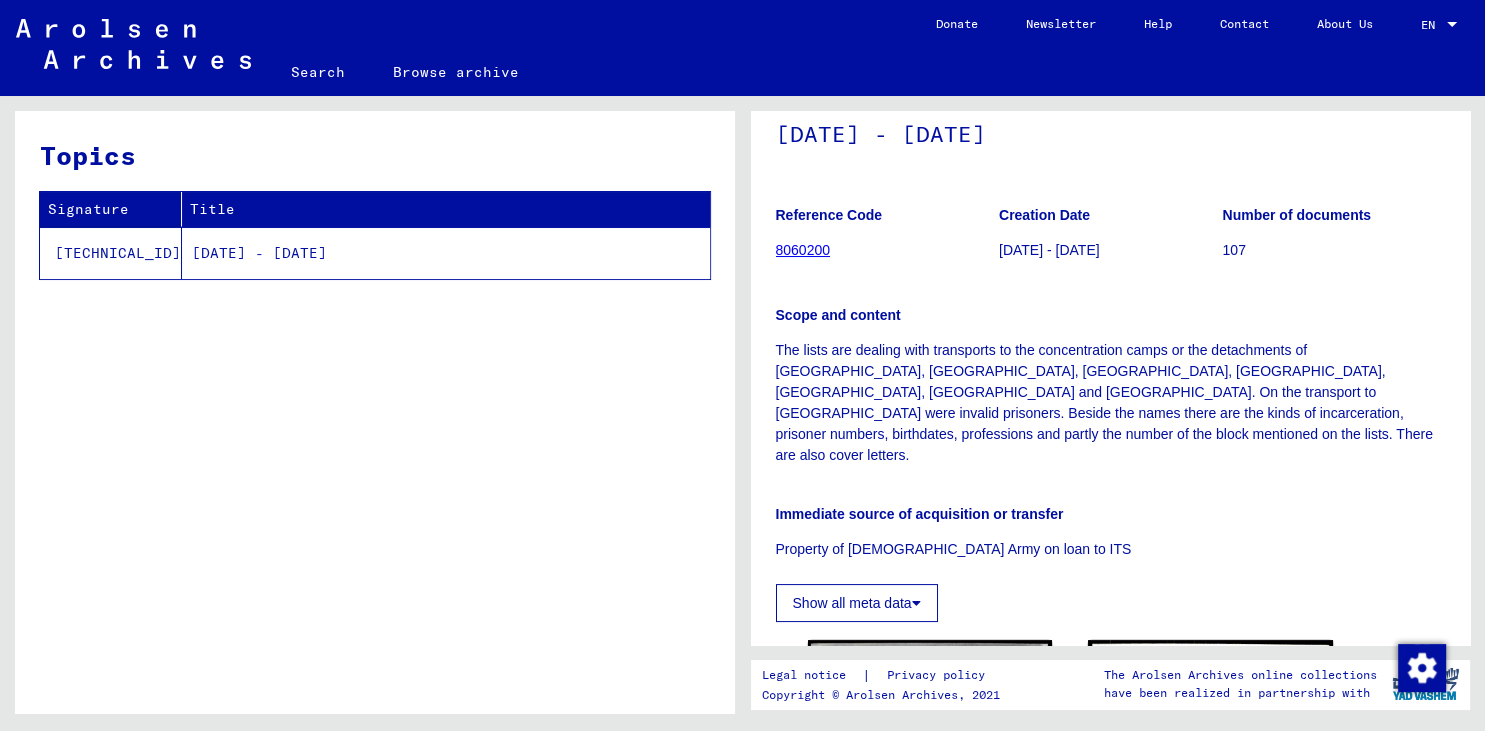 scroll, scrollTop: 92, scrollLeft: 0, axis: vertical 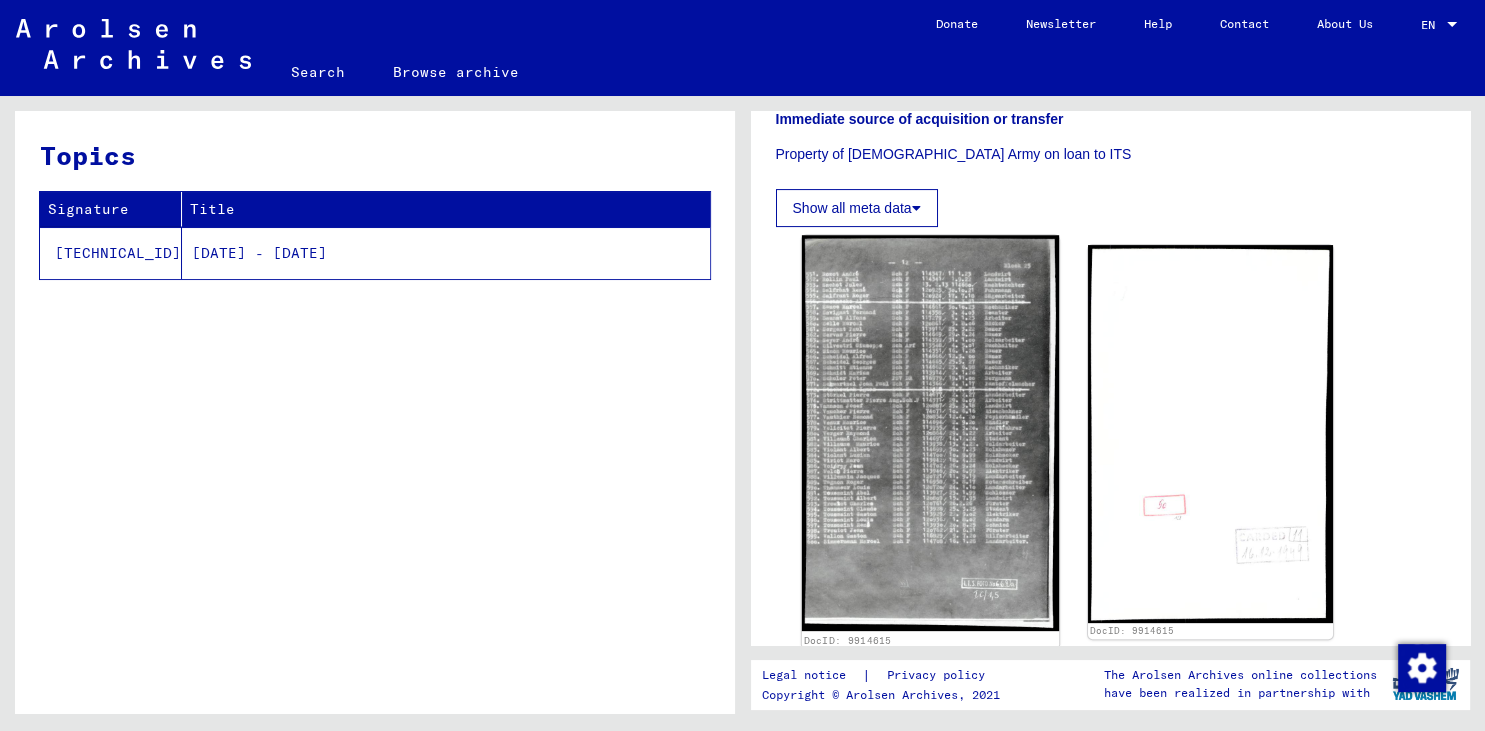 click 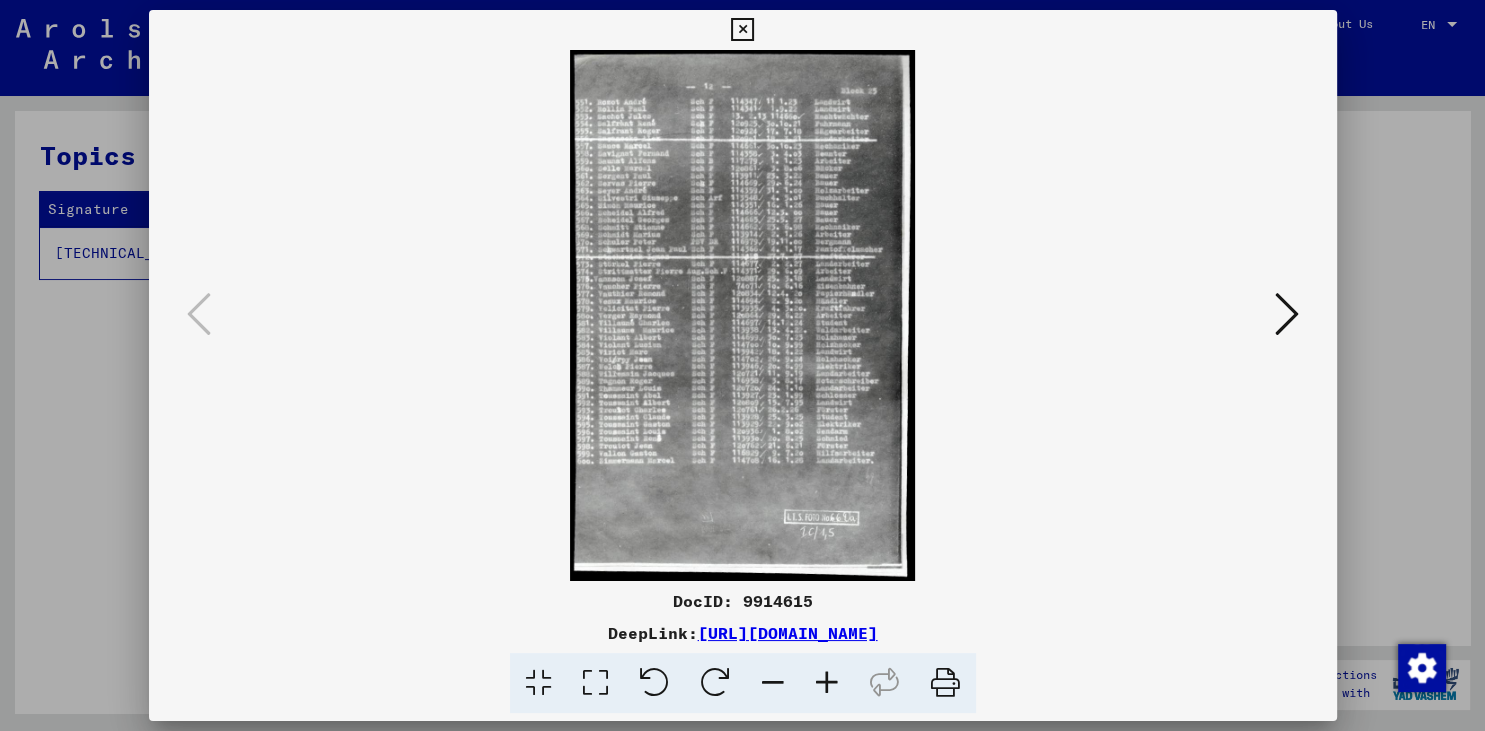 click at bounding box center [827, 683] 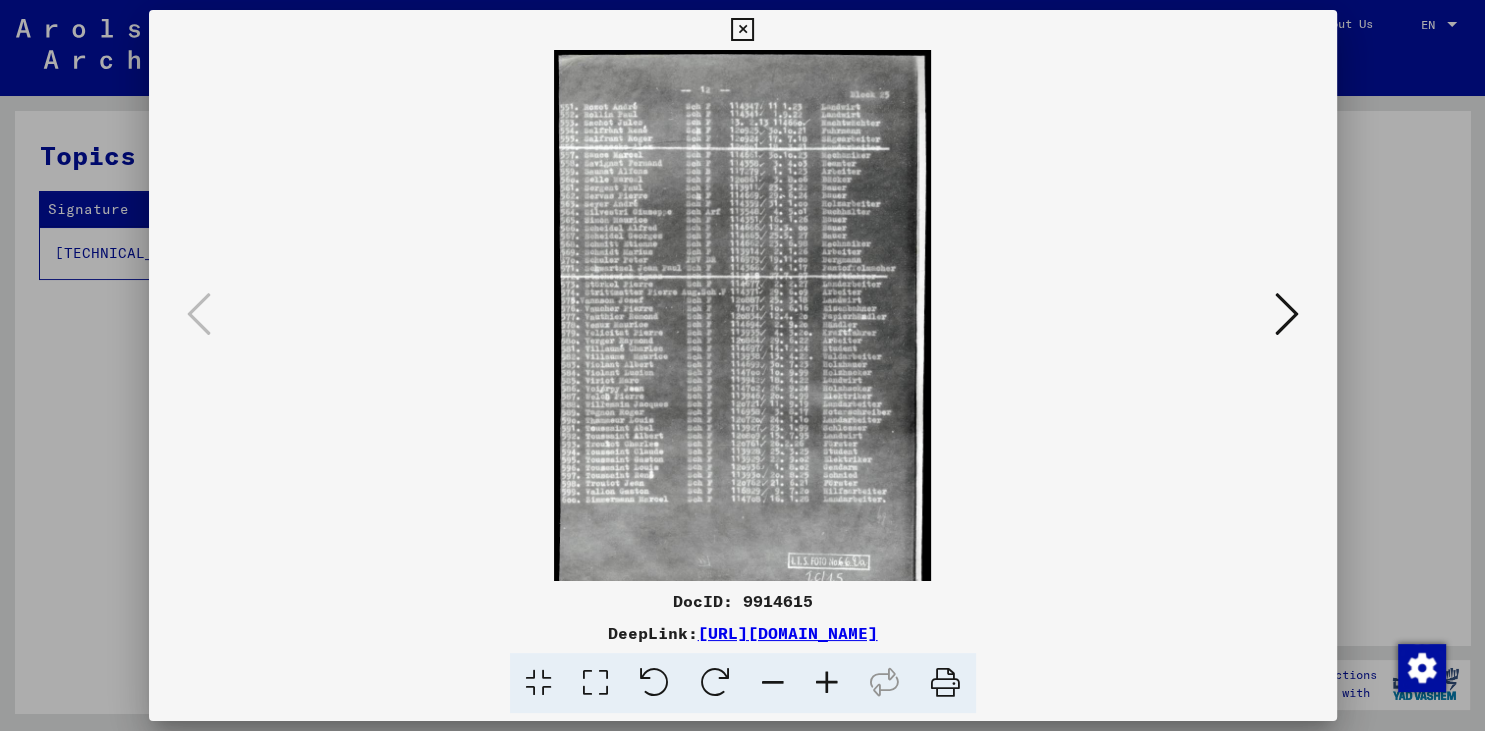 click at bounding box center (827, 683) 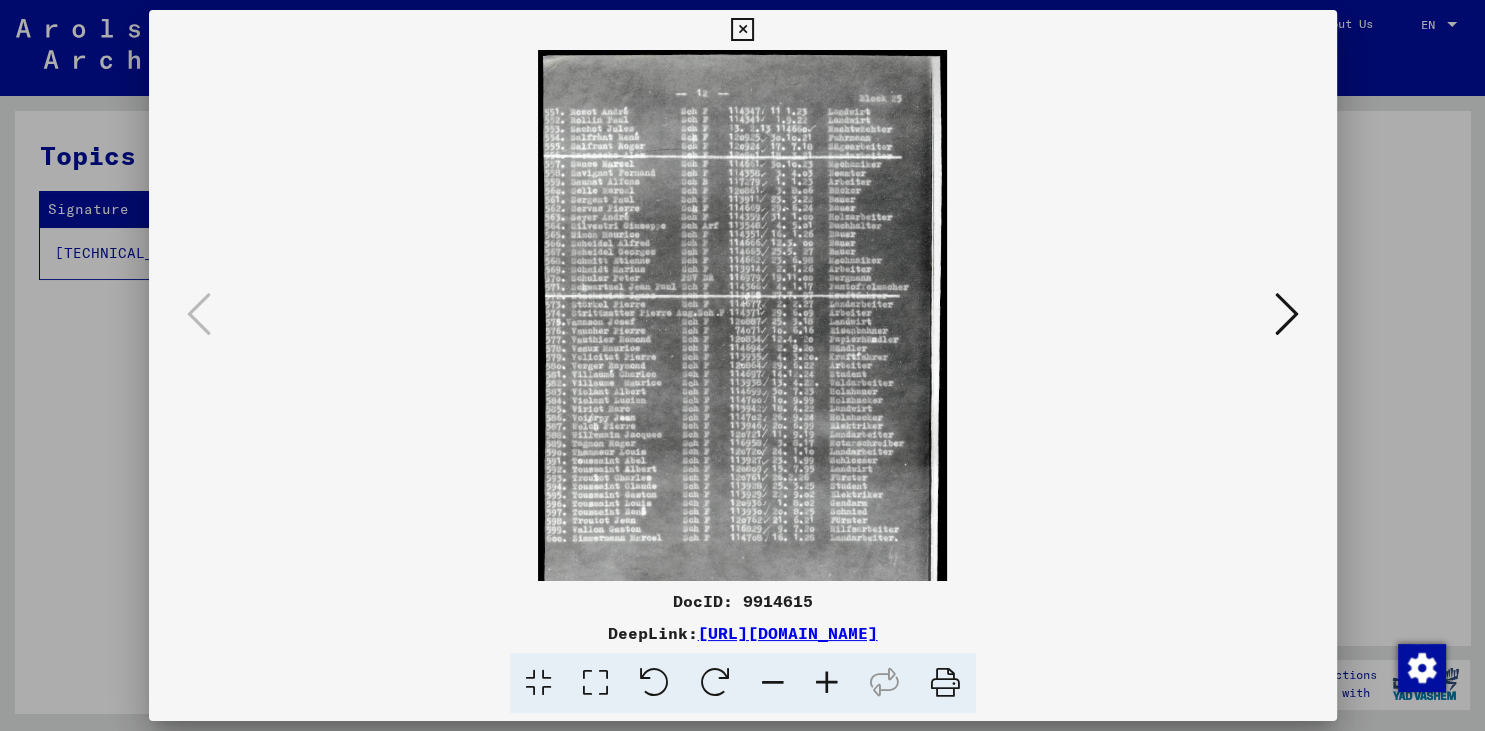click at bounding box center [827, 683] 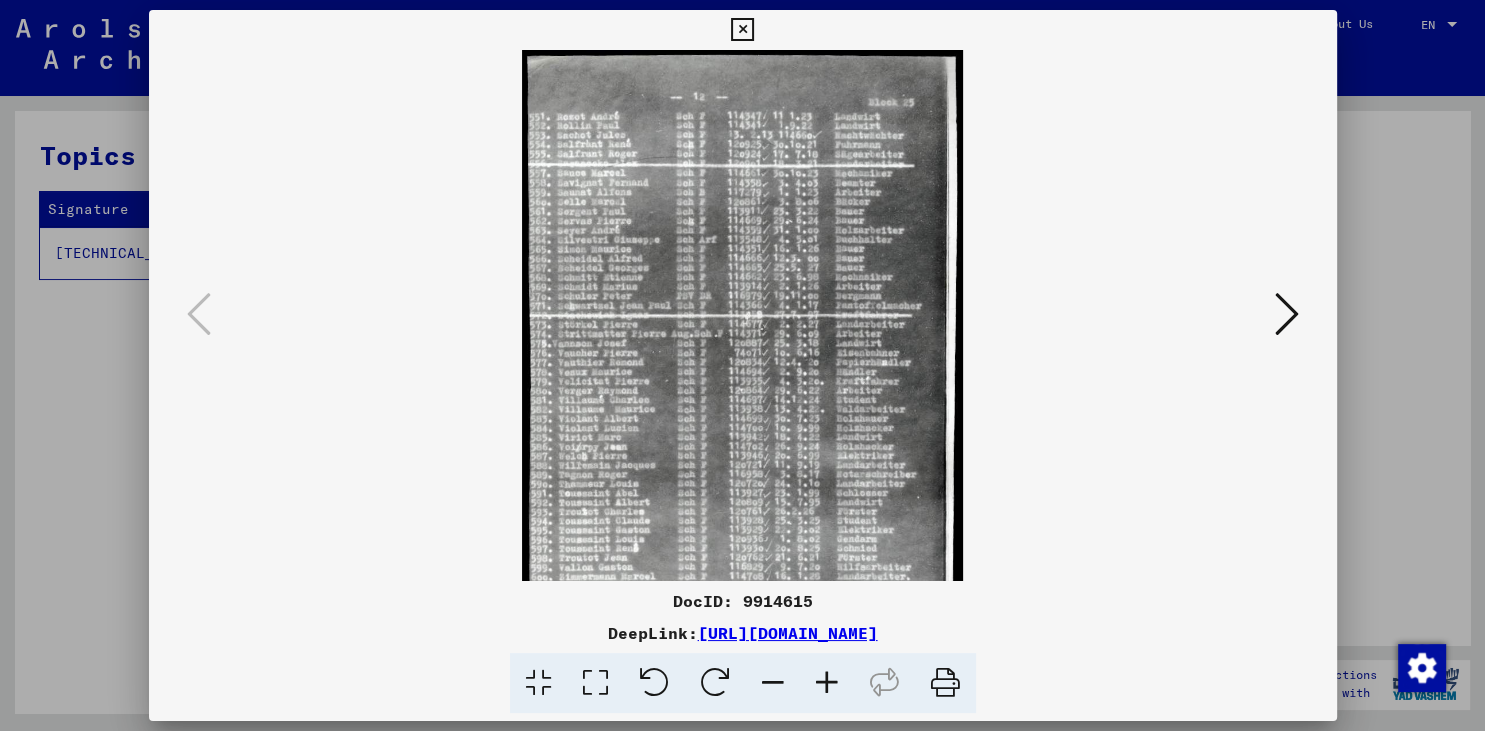 click at bounding box center [827, 683] 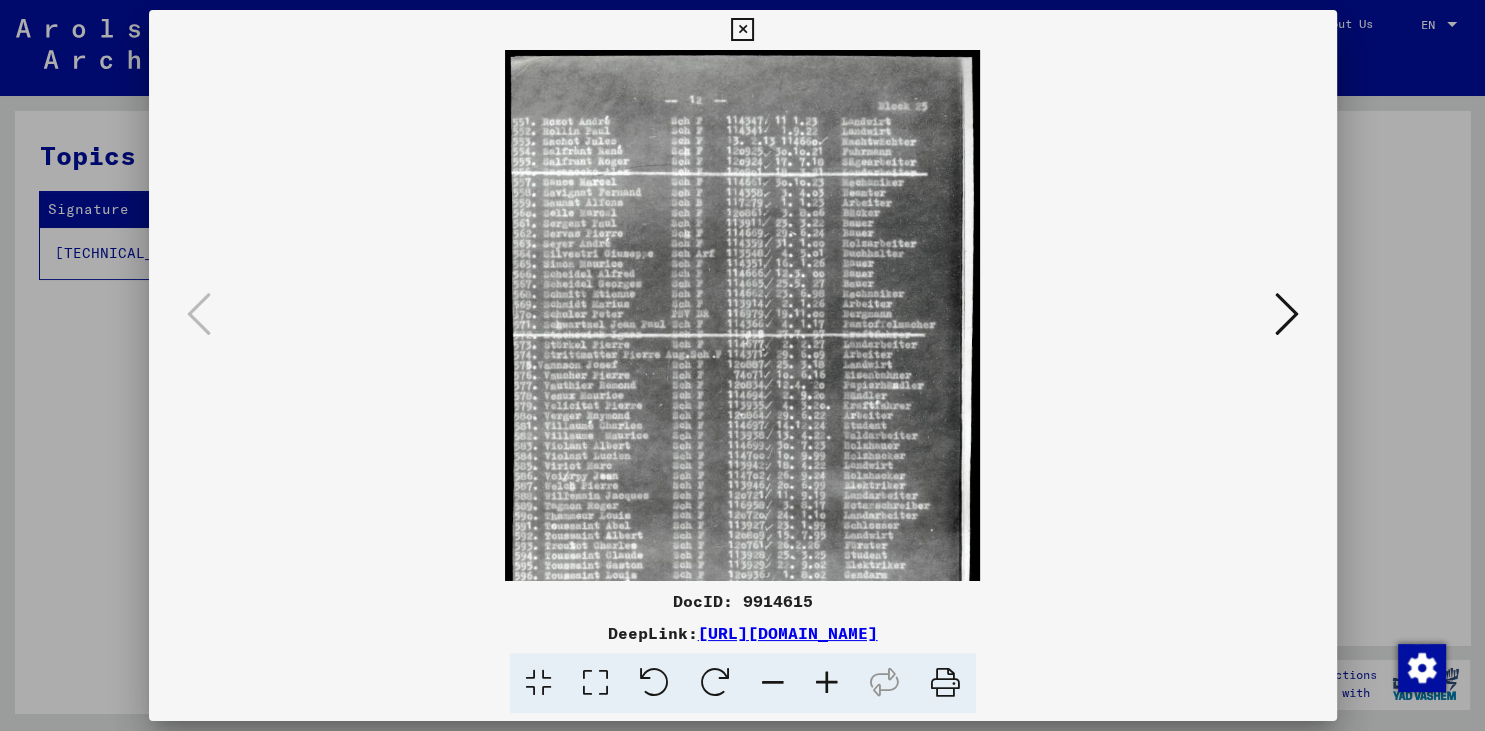 click at bounding box center [827, 683] 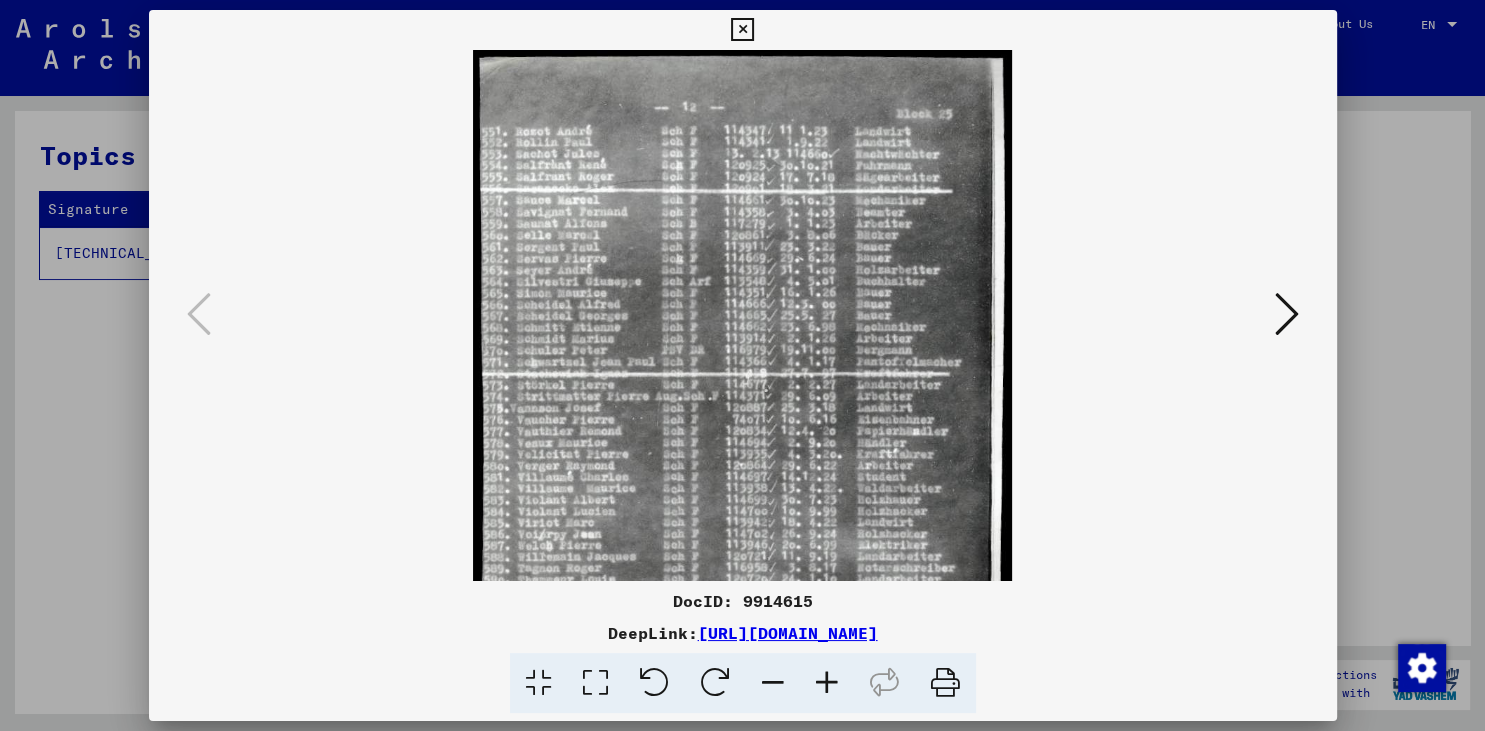 click at bounding box center [827, 683] 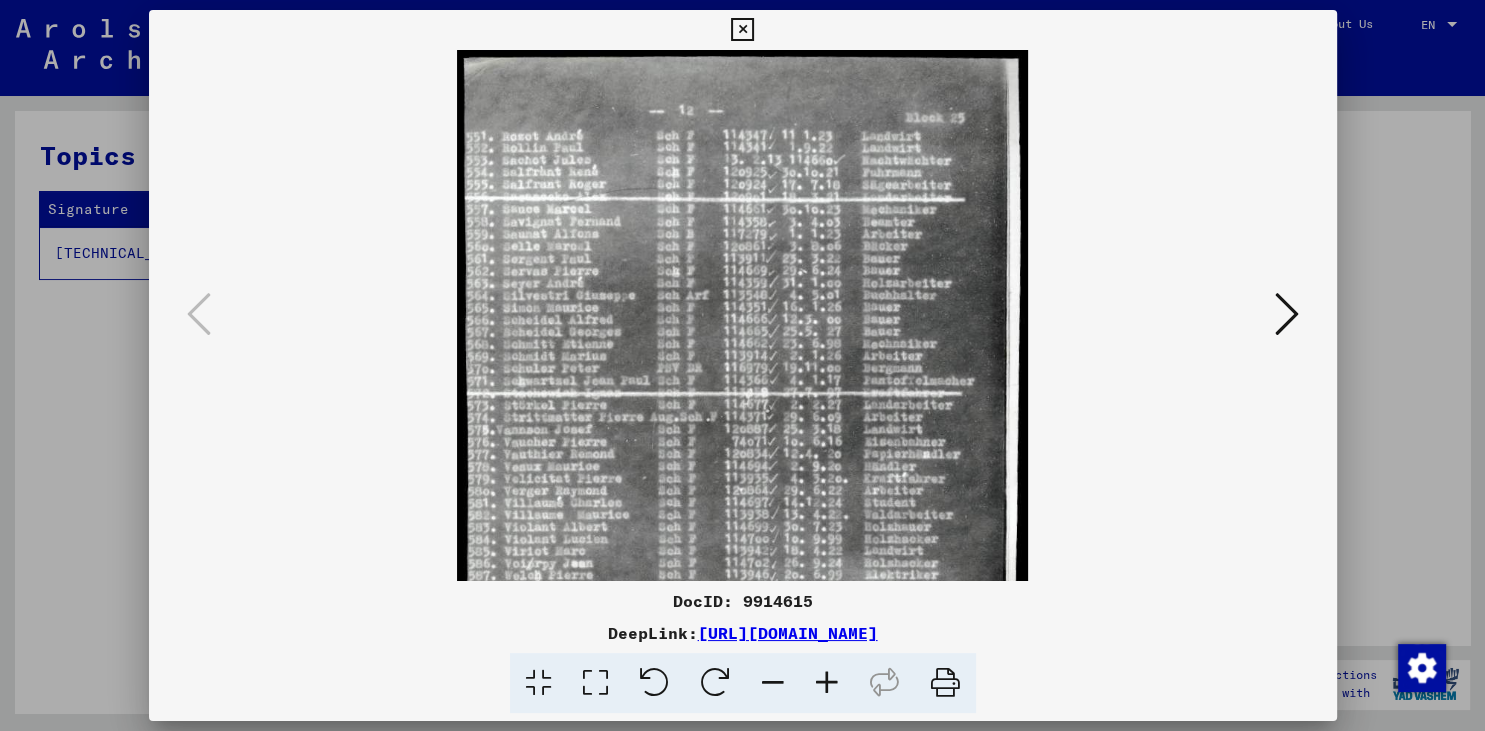click at bounding box center [827, 683] 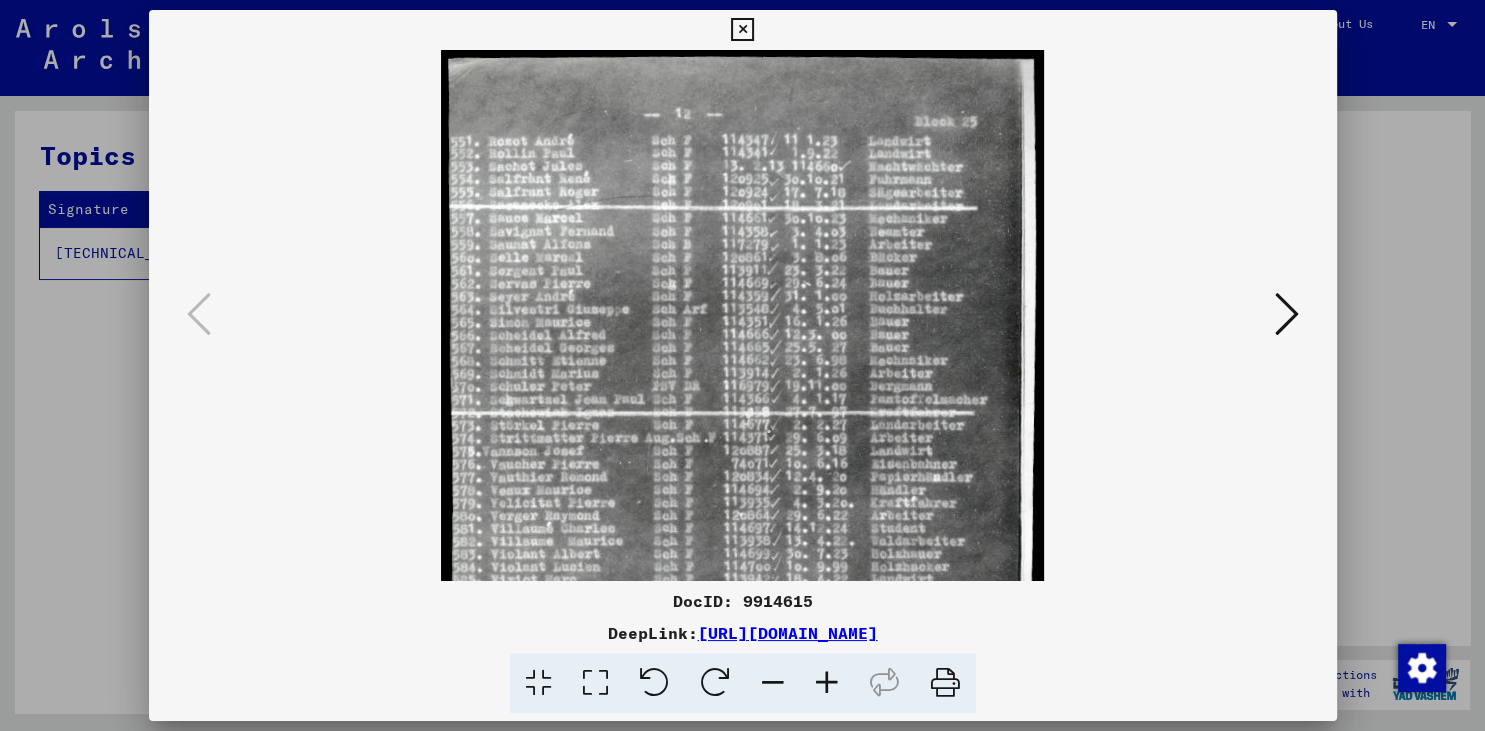 click at bounding box center [827, 683] 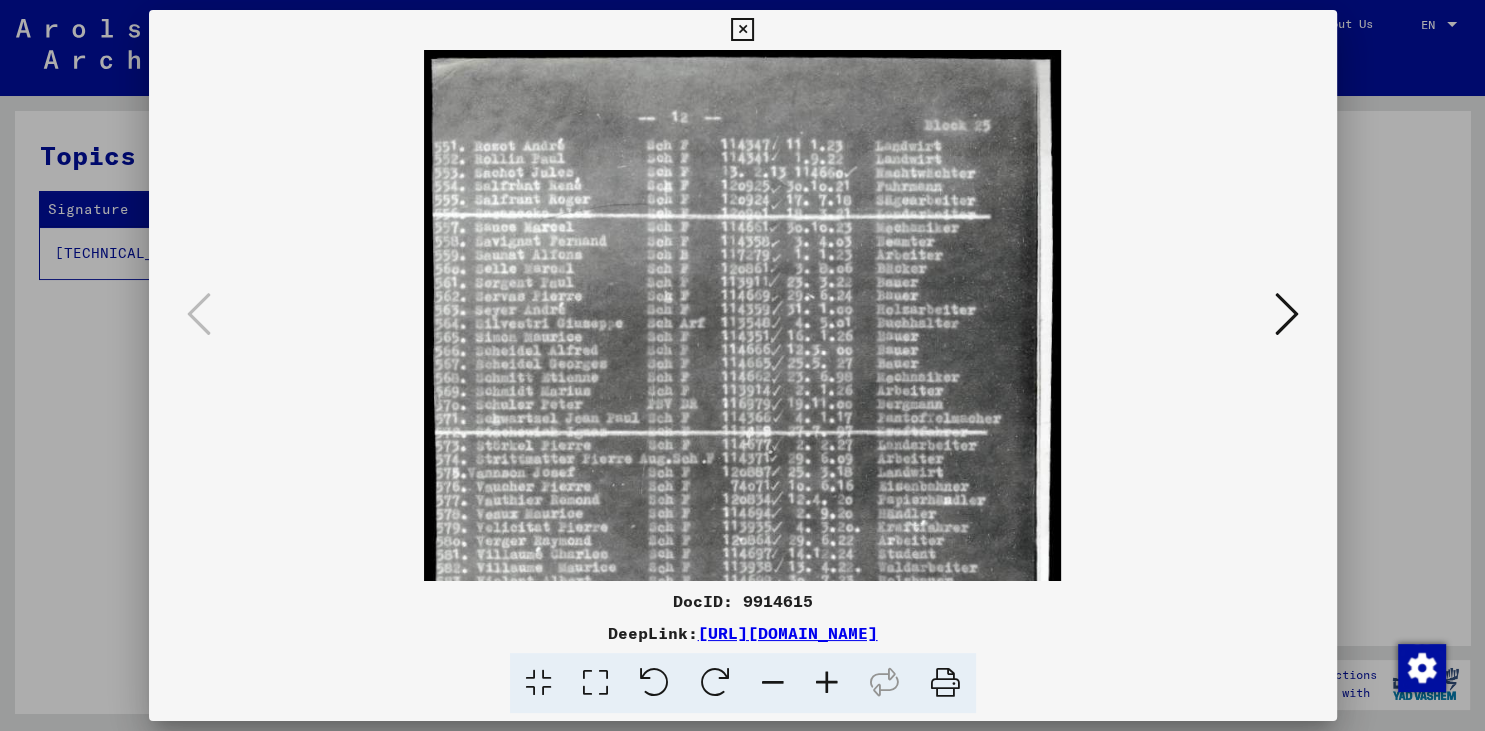 click at bounding box center (827, 683) 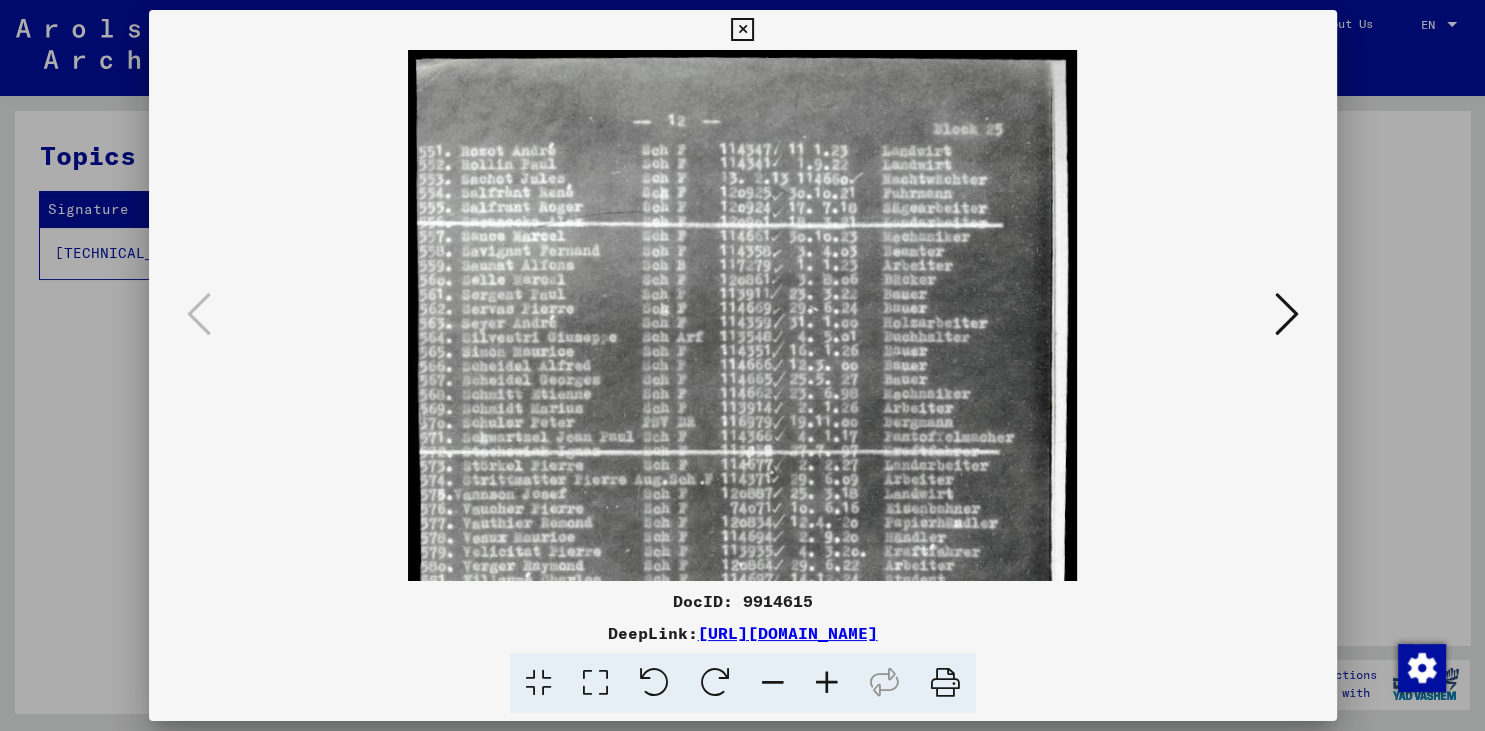 click at bounding box center (827, 683) 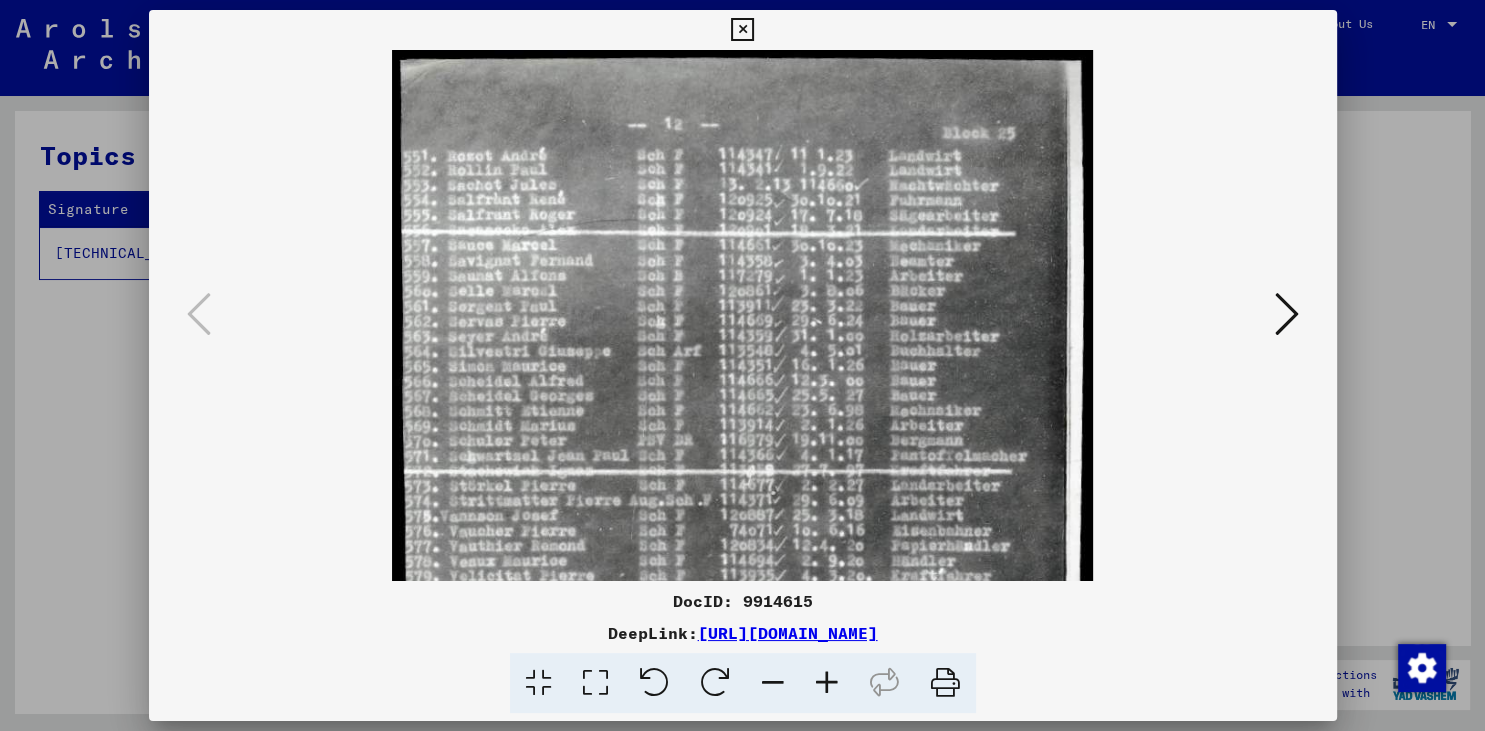 click at bounding box center (827, 683) 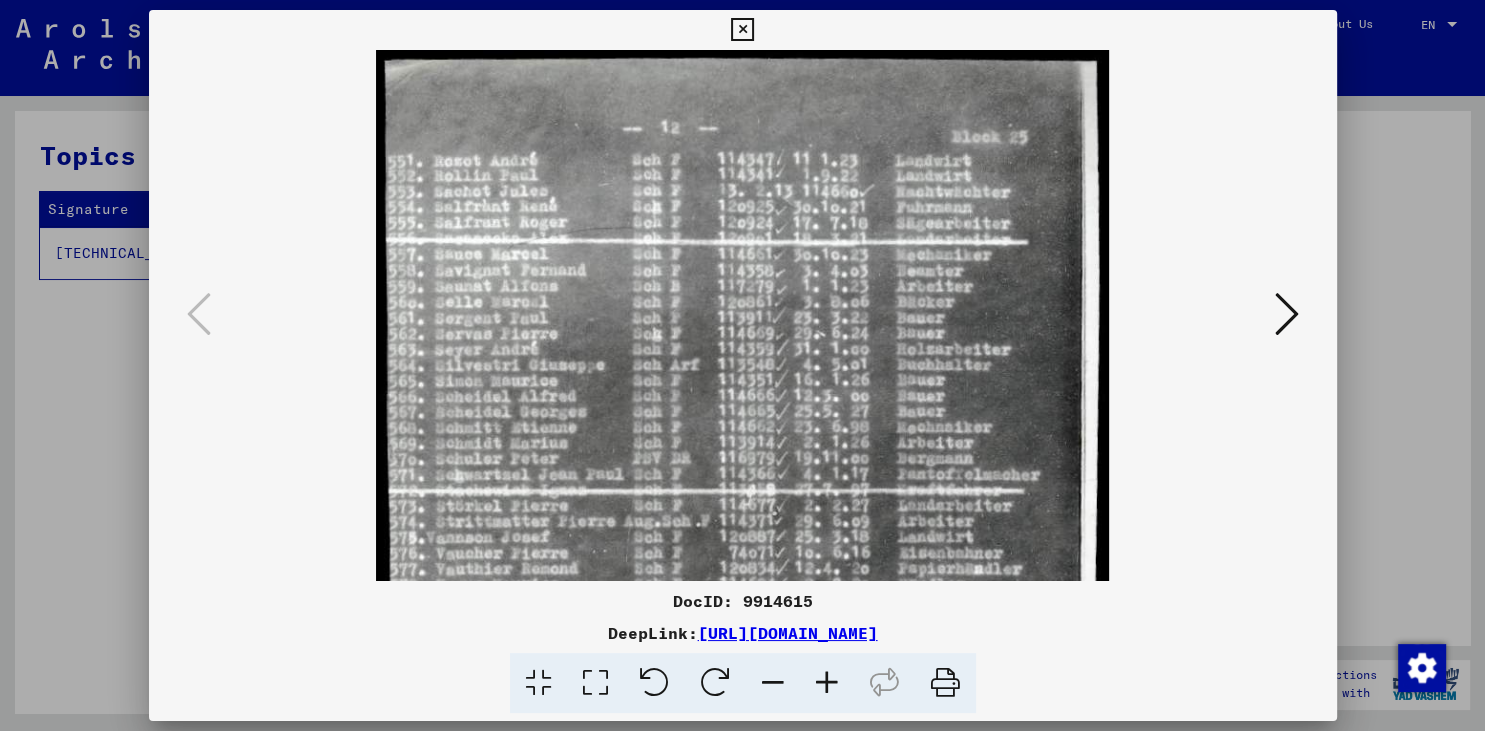 click at bounding box center (827, 683) 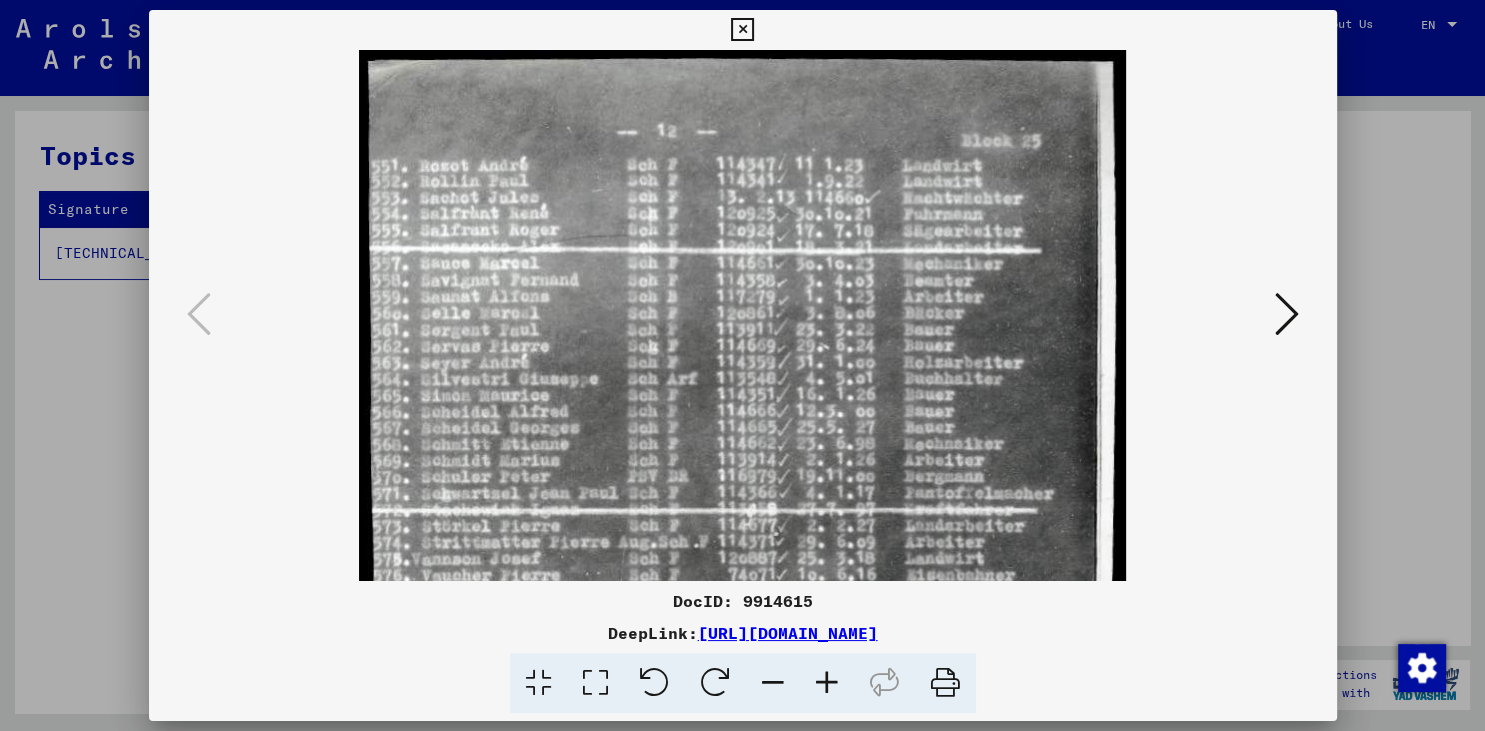 click at bounding box center [827, 683] 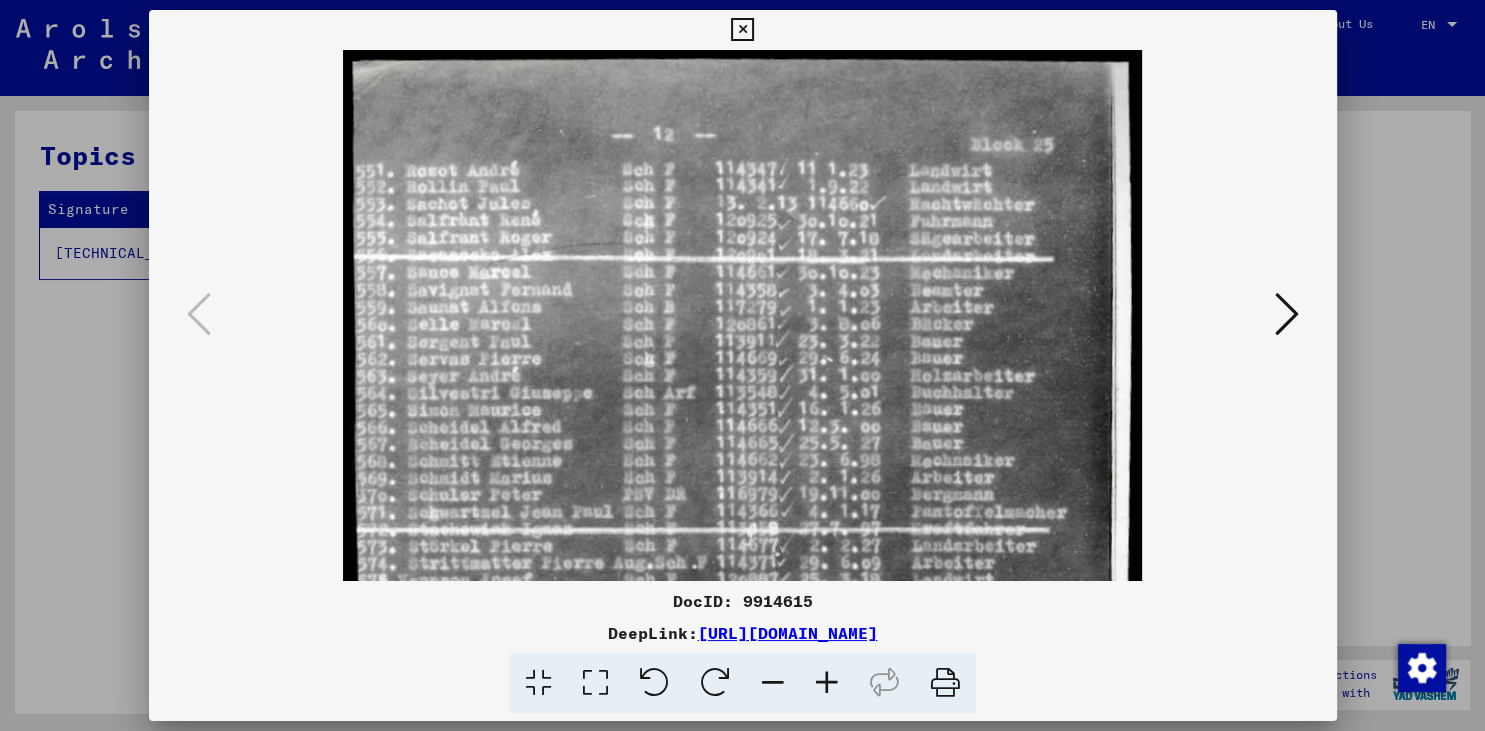 click at bounding box center [827, 683] 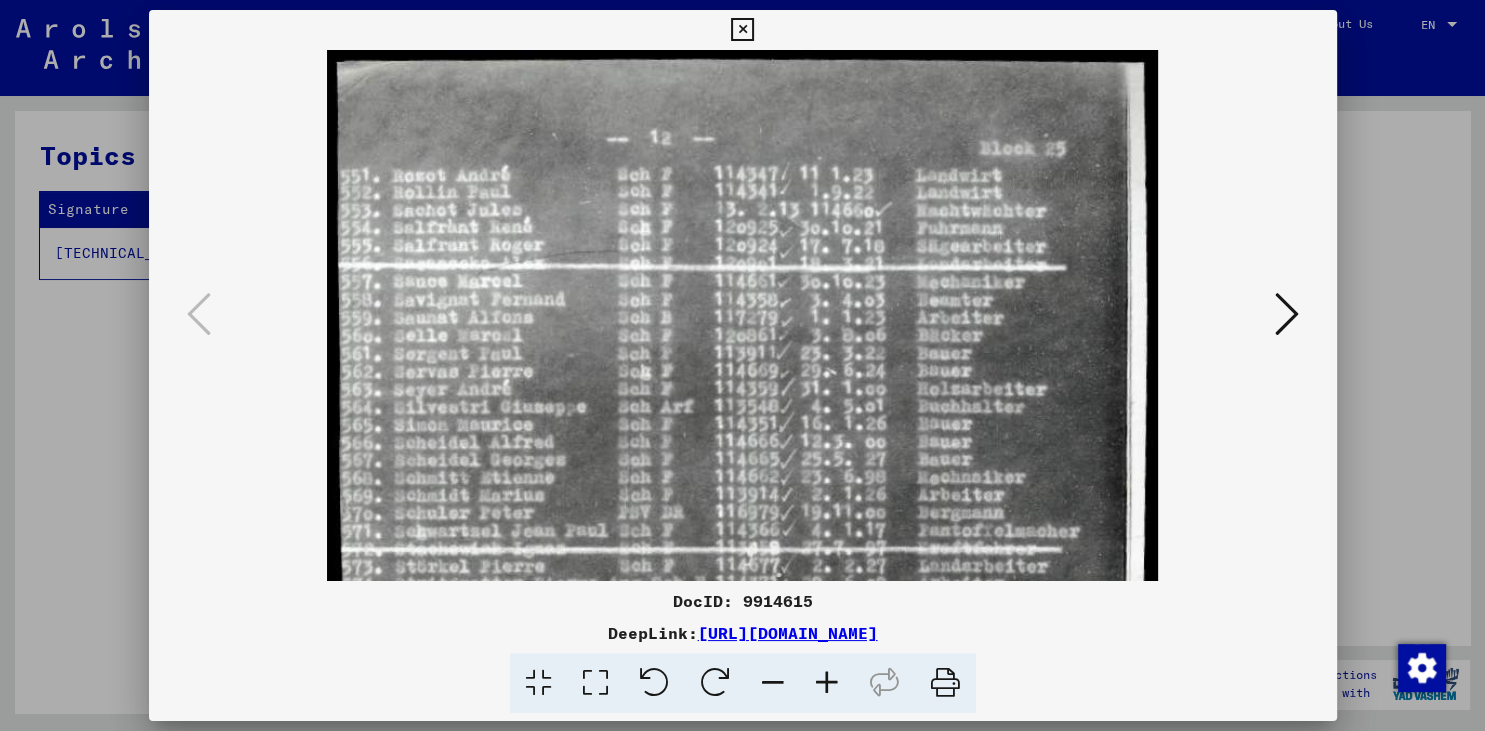 click at bounding box center (827, 683) 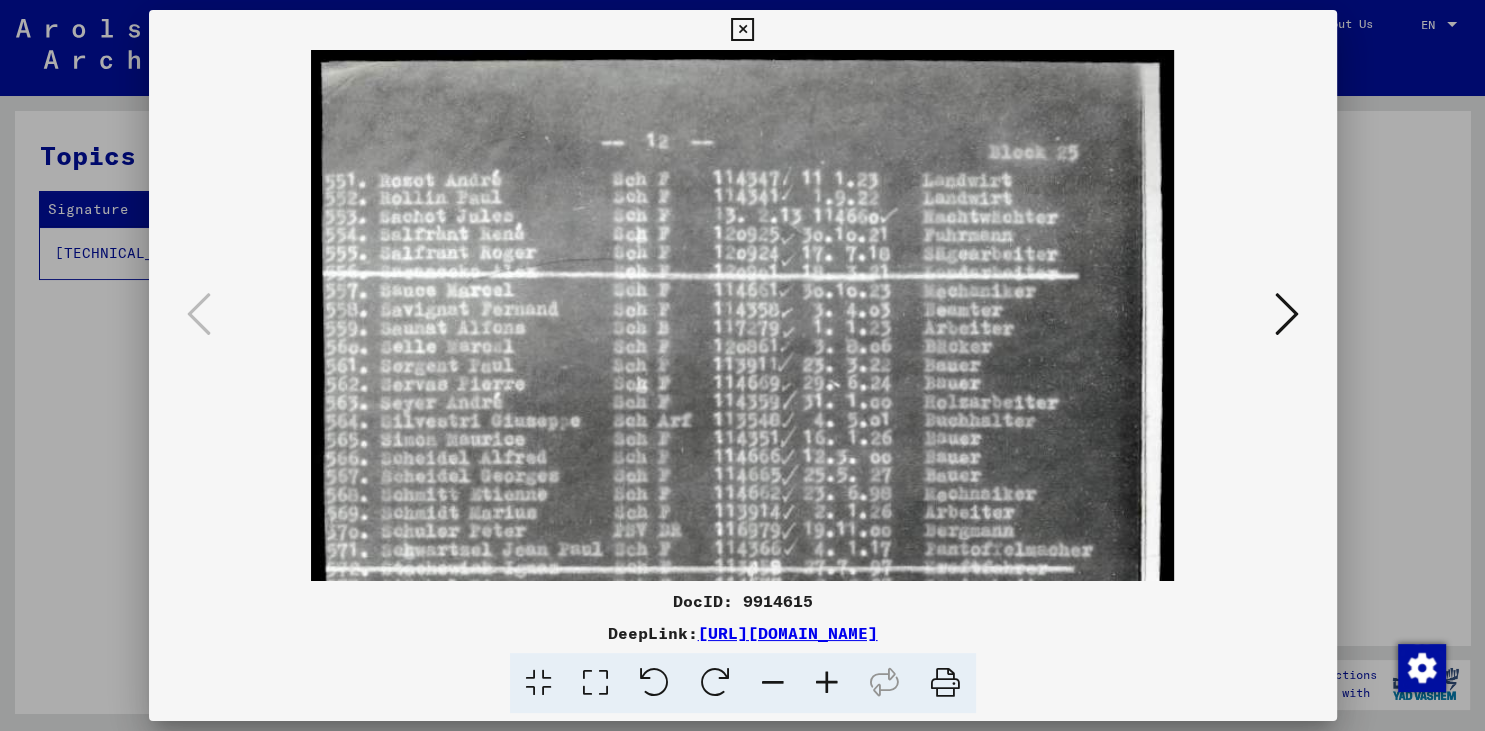 click at bounding box center (827, 683) 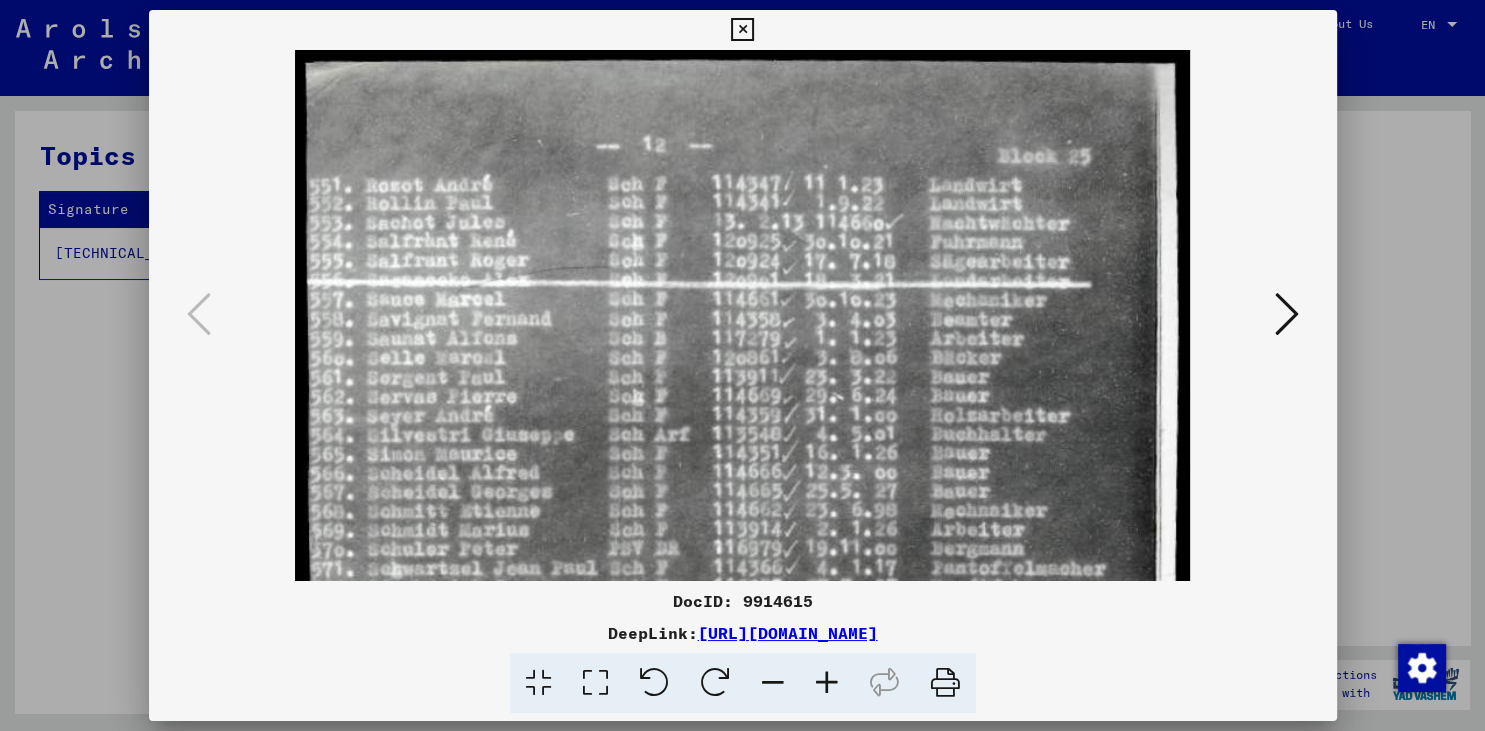 click at bounding box center [827, 683] 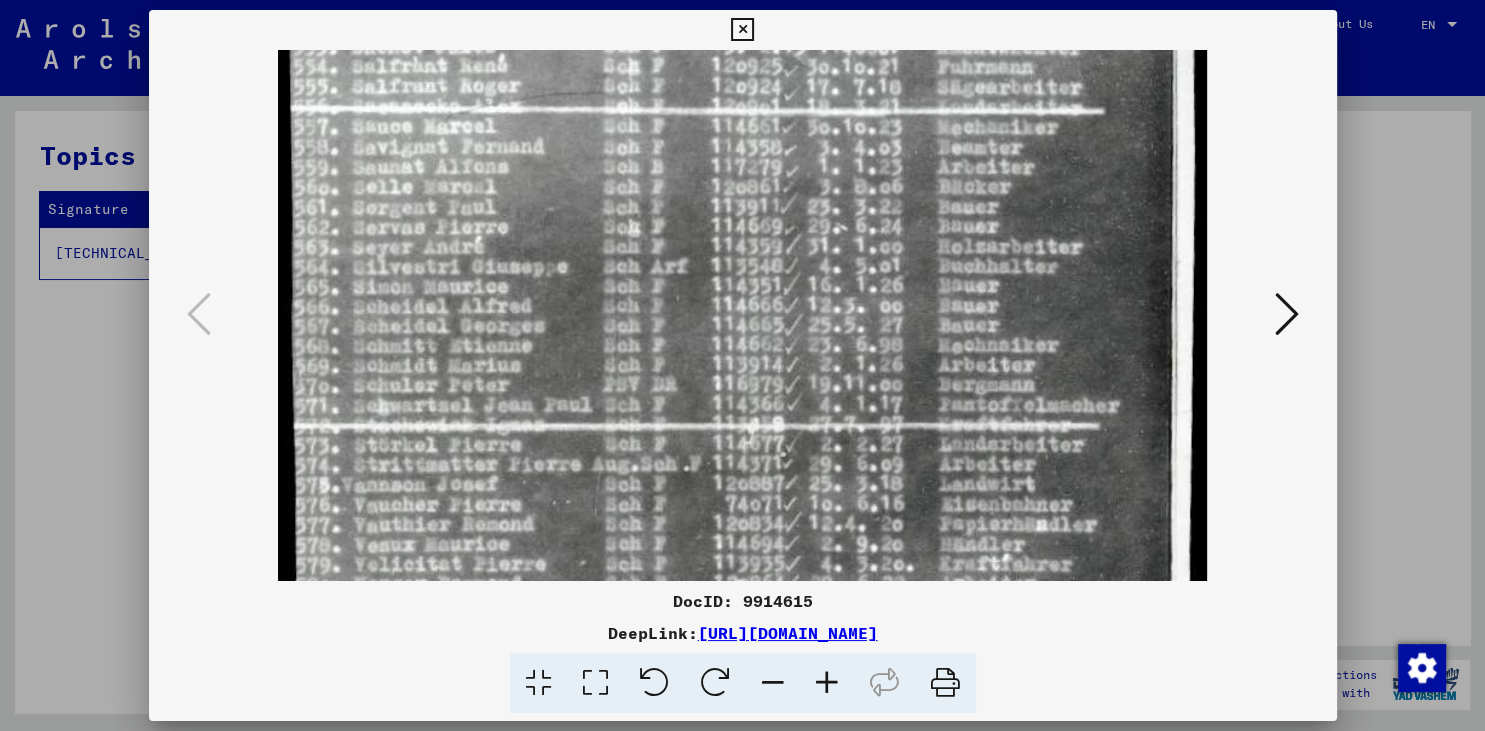 scroll, scrollTop: 183, scrollLeft: 0, axis: vertical 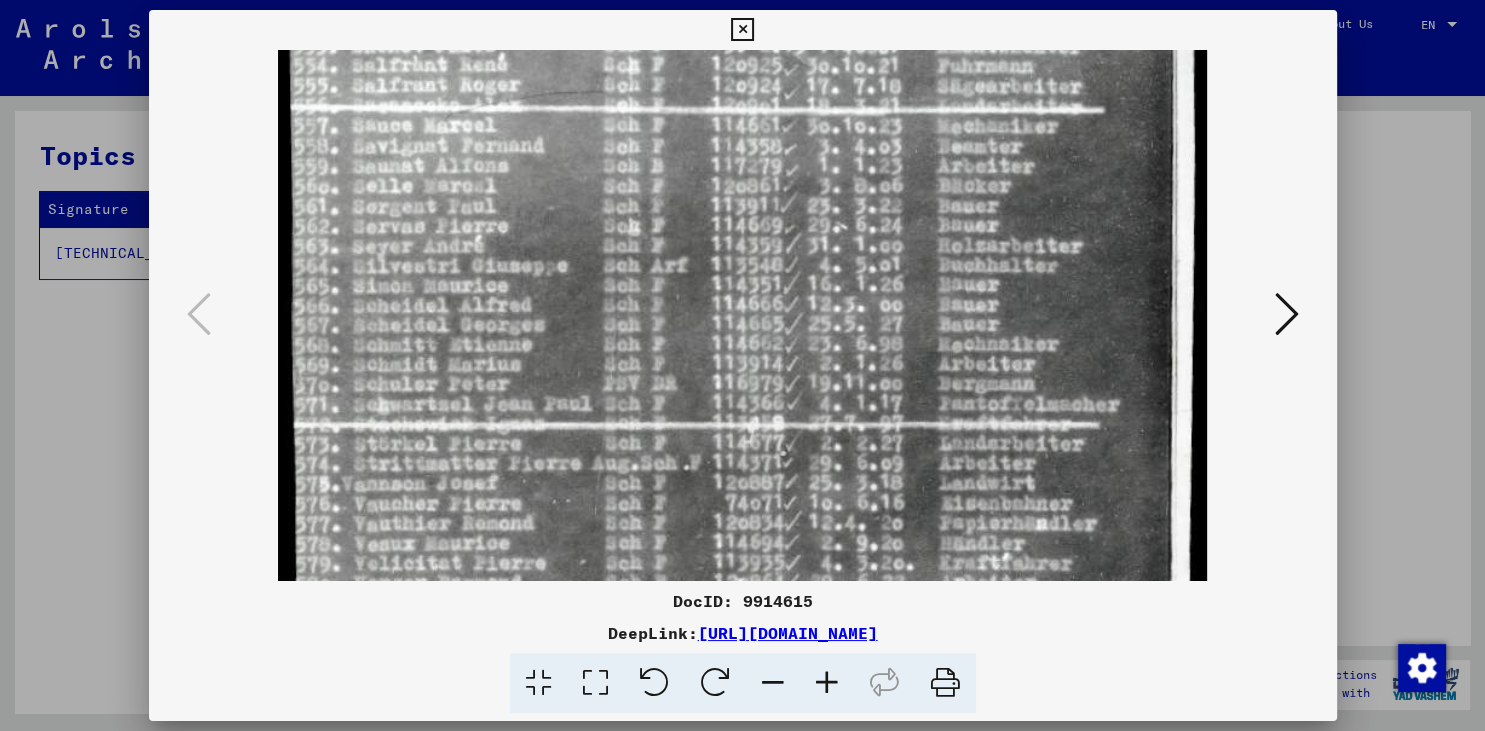 drag, startPoint x: 804, startPoint y: 448, endPoint x: 859, endPoint y: 265, distance: 191.08636 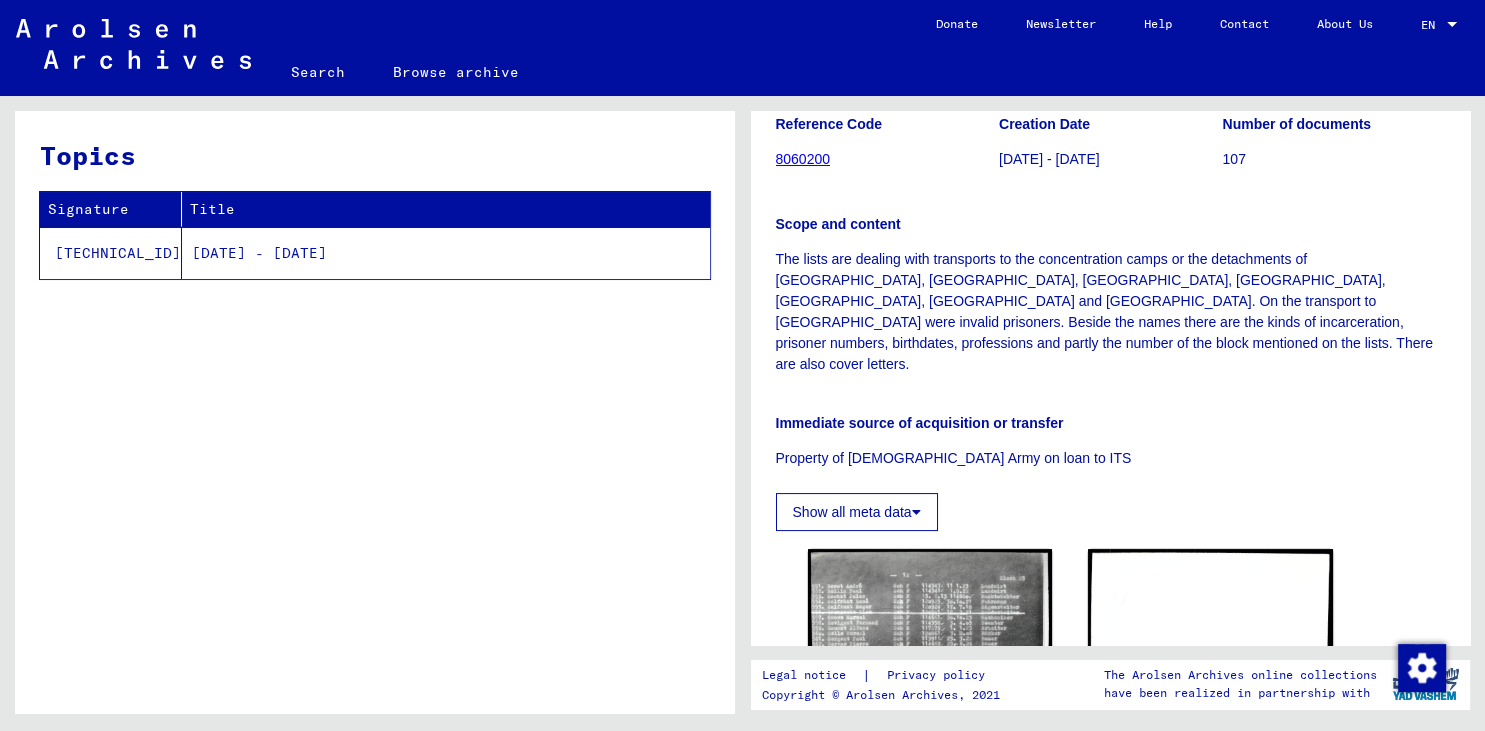 scroll, scrollTop: 202, scrollLeft: 0, axis: vertical 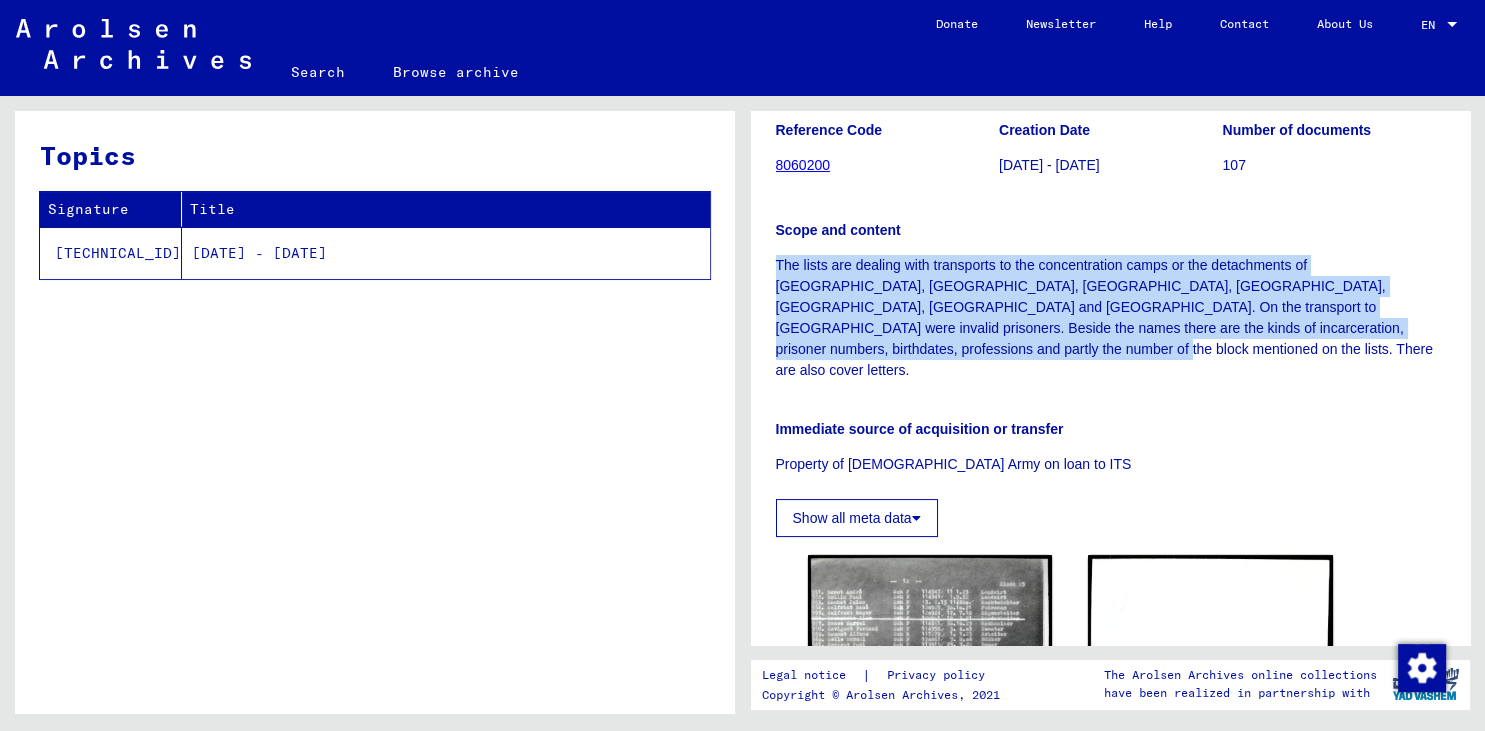 drag, startPoint x: 1470, startPoint y: 233, endPoint x: 1453, endPoint y: 338, distance: 106.36729 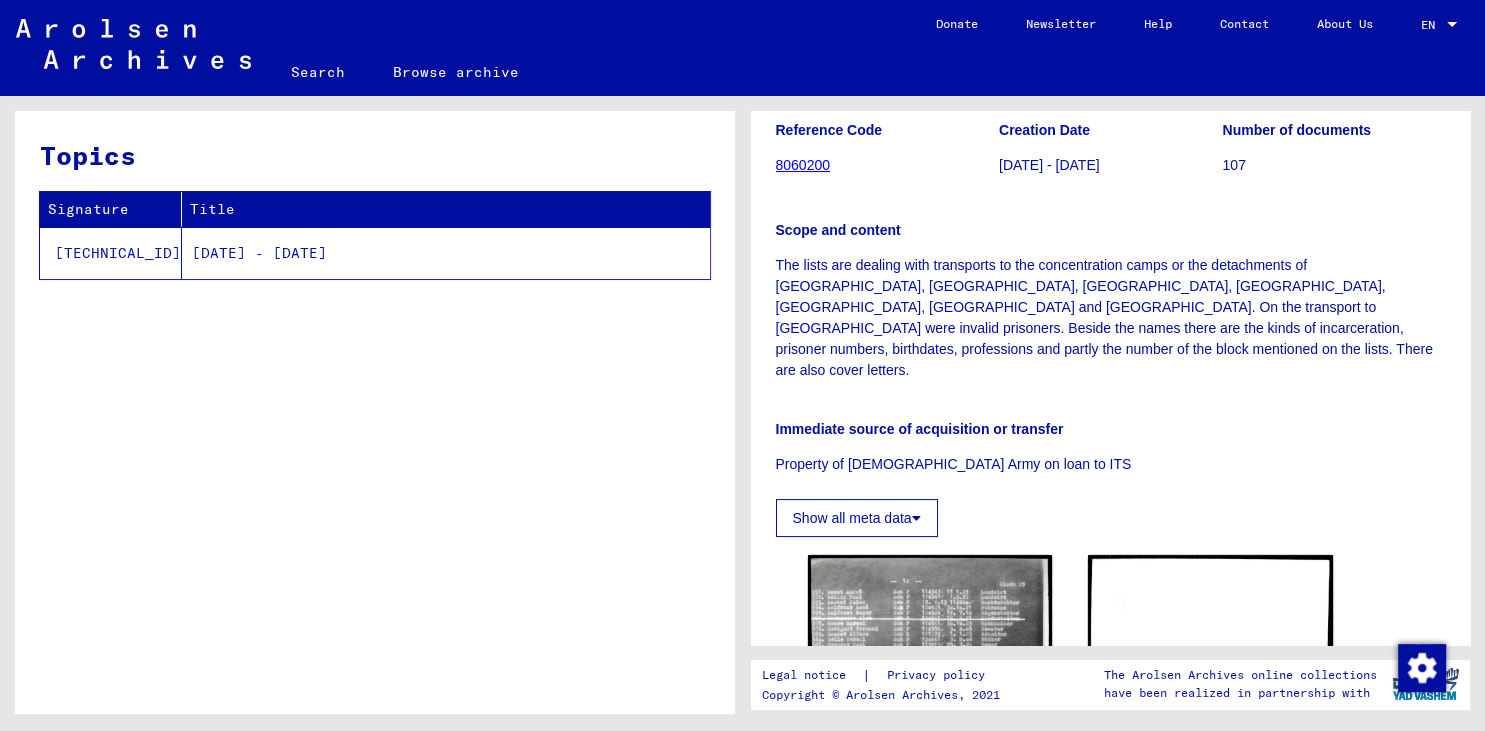 click on "1 Incarceration Documents   /   1.1 Camps and Ghettos   /   1.1.6 Dachau Concentration Camp   /   [TECHNICAL_ID] List Material [GEOGRAPHIC_DATA]   /   Transport lists, departures from the concentration [GEOGRAPHIC_DATA]   /  [DATE] - [DATE] Reference Code 8060200 Creation Date [DATE] - [DATE] Number of documents 107 Scope and content The lists are dealing with transports to the concentration camps or the      detachments of [GEOGRAPHIC_DATA], [GEOGRAPHIC_DATA], [GEOGRAPHIC_DATA], [GEOGRAPHIC_DATA],      [GEOGRAPHIC_DATA], [GEOGRAPHIC_DATA] and [GEOGRAPHIC_DATA]. On the transport to      [GEOGRAPHIC_DATA] were invalid prisoners. Beside the names there are the kinds      of incarceration, prisoner numbers, birthdates, professions and partly the      number of the block mentioned on the lists. There are also cover letters. Immediate source of acquisition or transfer Property of [DEMOGRAPHIC_DATA] Army on loan to ITS Show all meta data  DocID: 9914615 DocID: 9914615 ← Sposta a sinistra → Sposta a destra ↑ Sposta in alto ↓ Sposta in basso + Aumenta lo zoom - Inizio Fine  |" 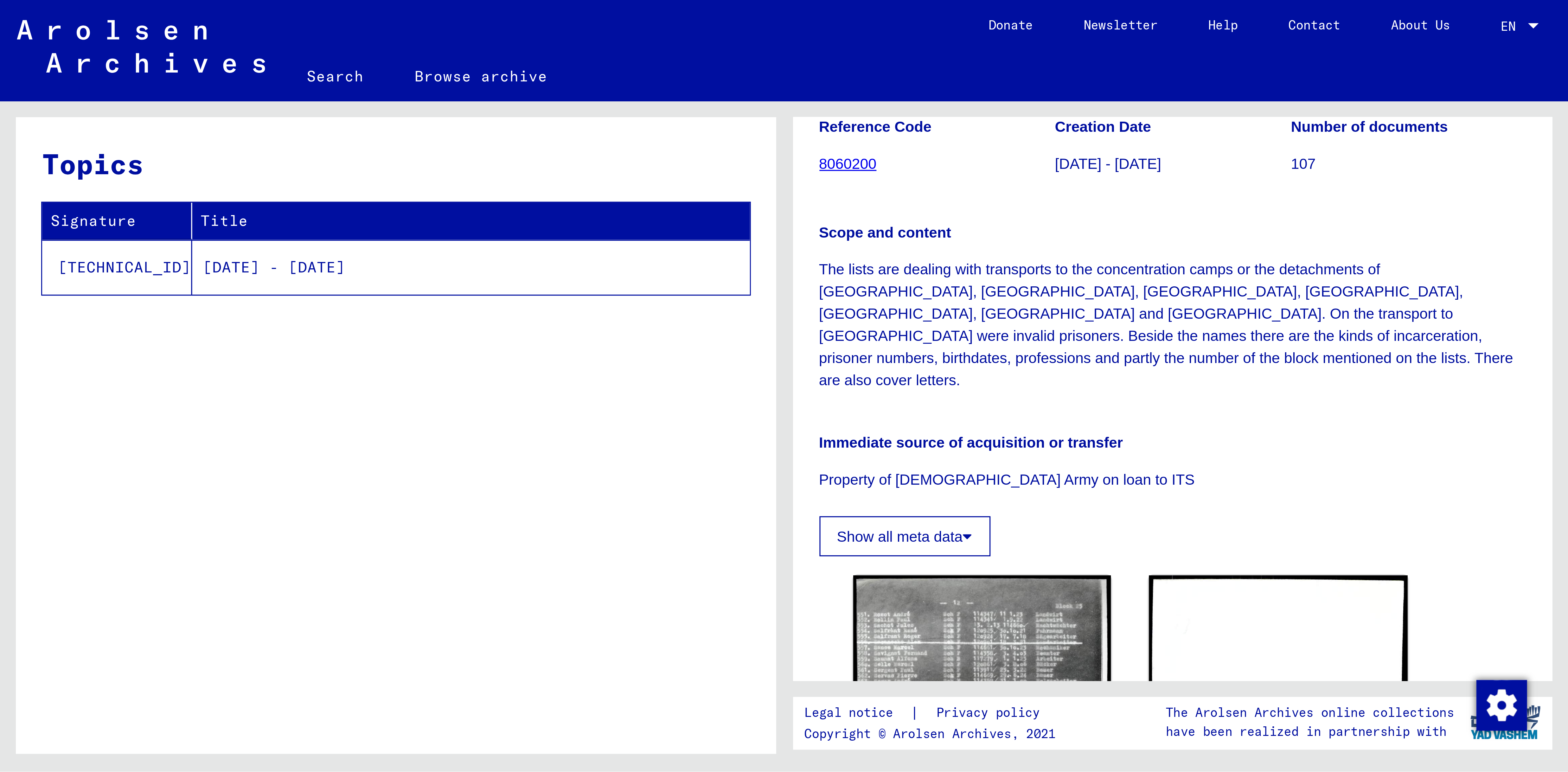 scroll, scrollTop: 63, scrollLeft: 0, axis: vertical 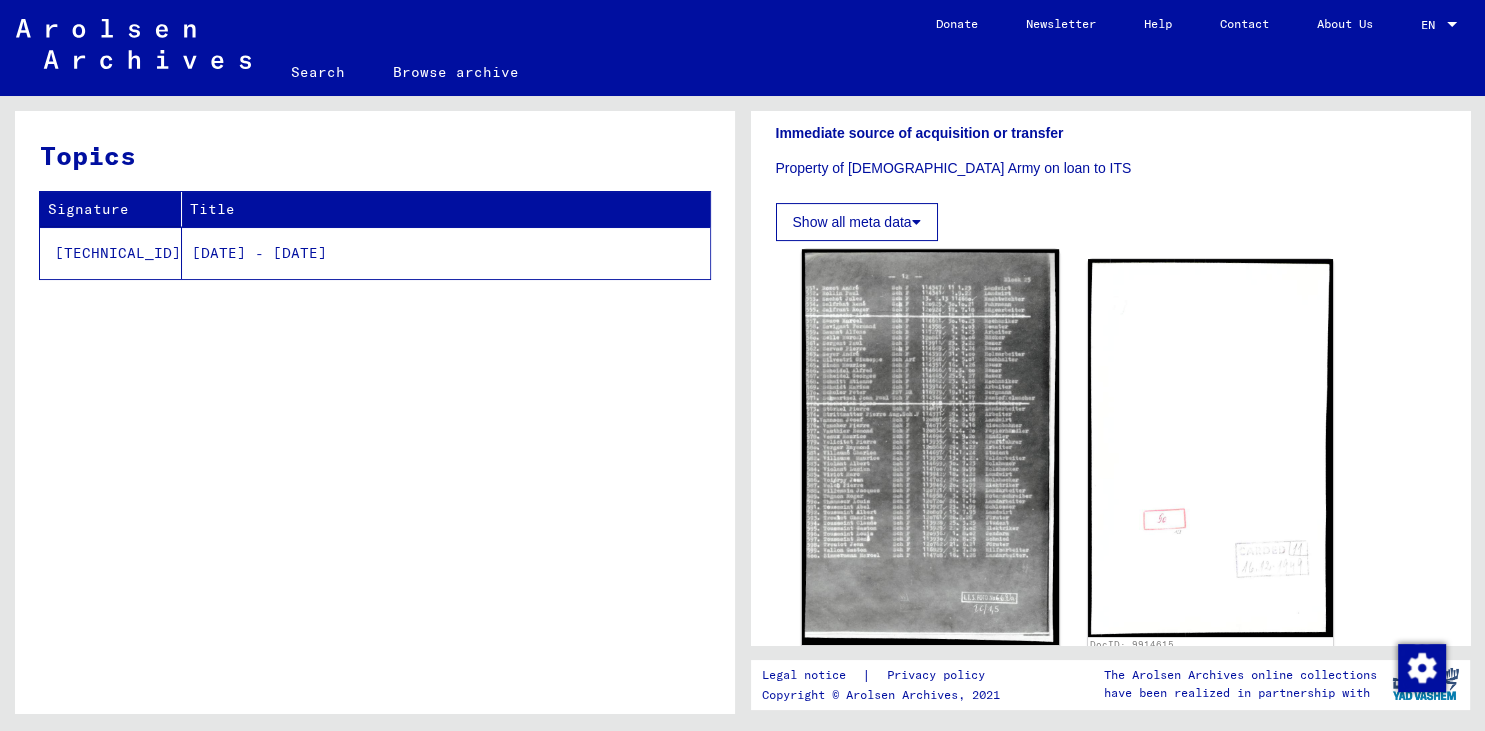 click 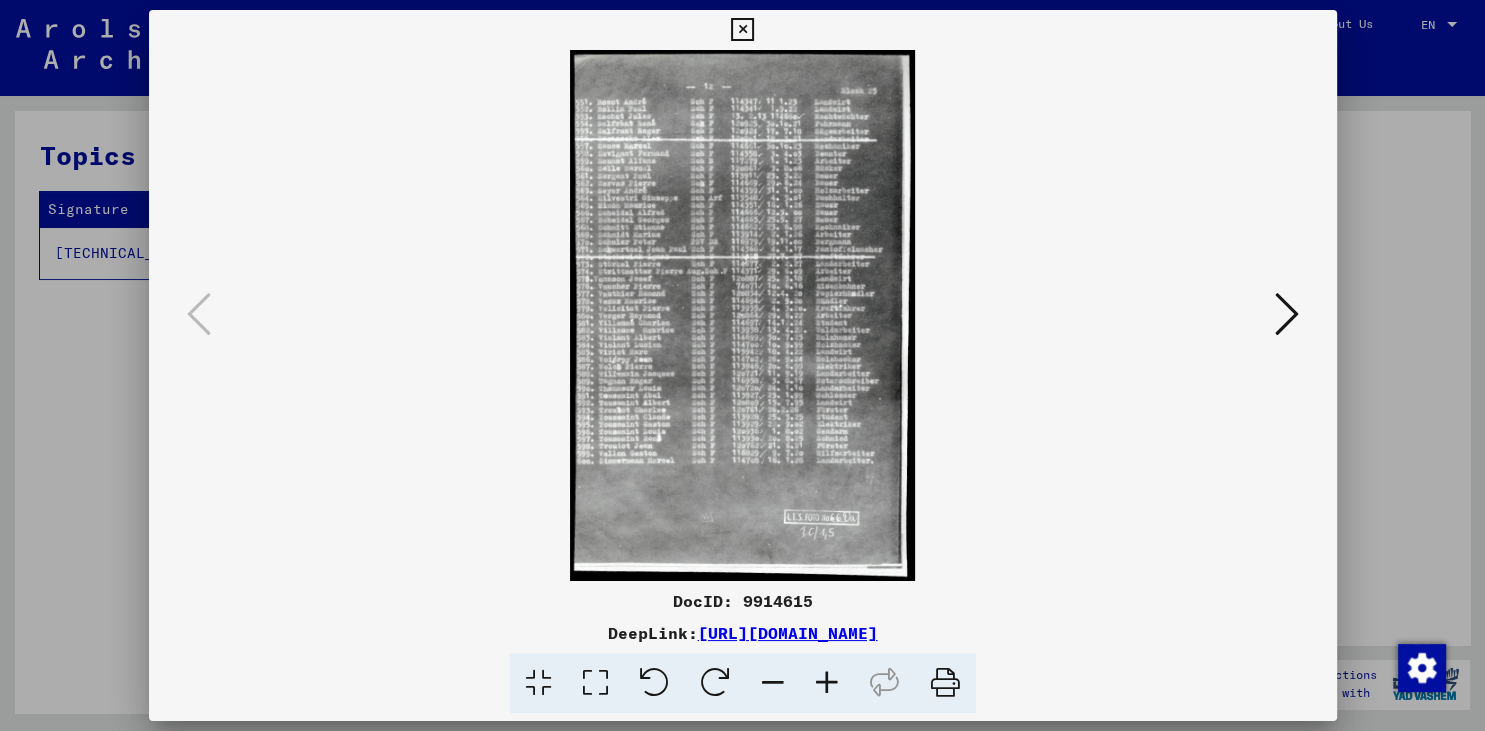 click at bounding box center (827, 683) 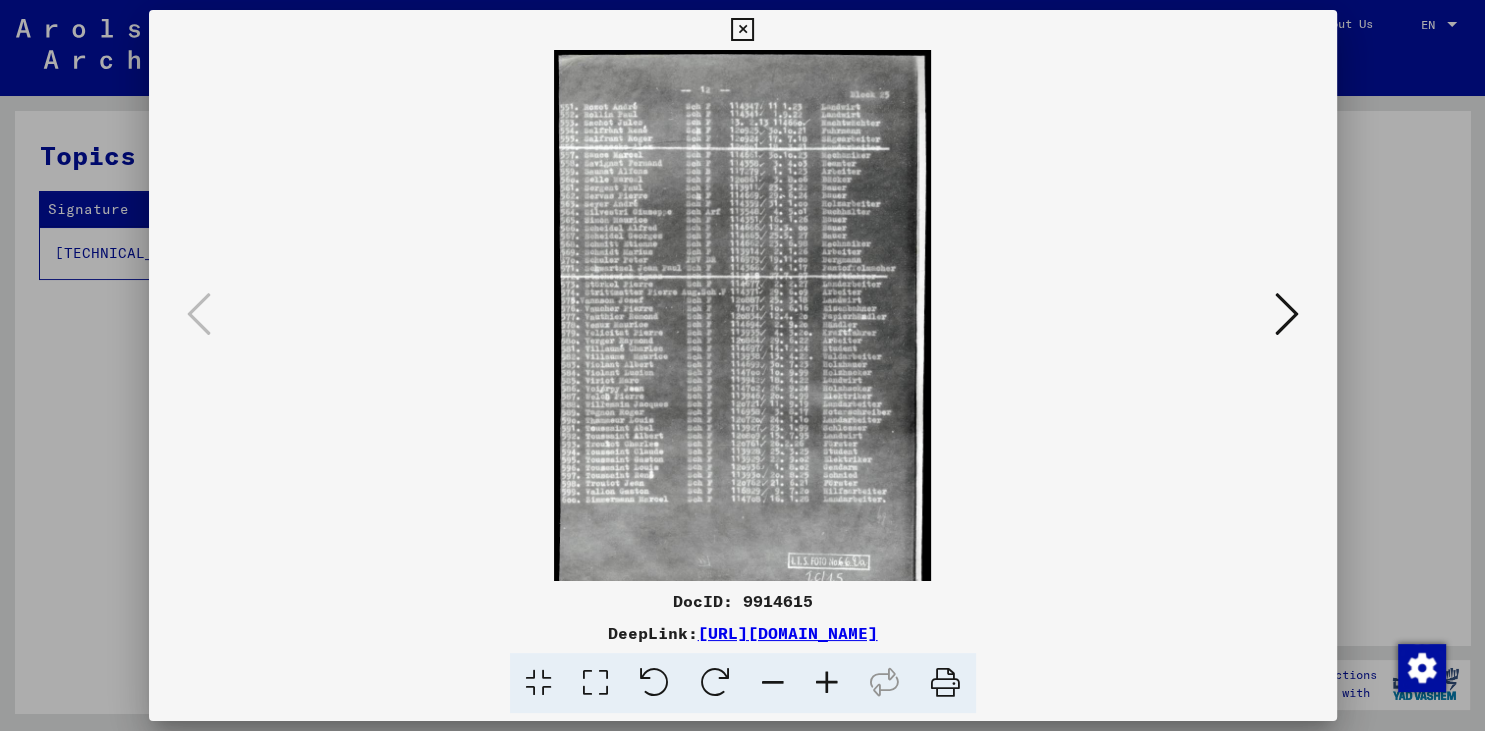 click at bounding box center [827, 683] 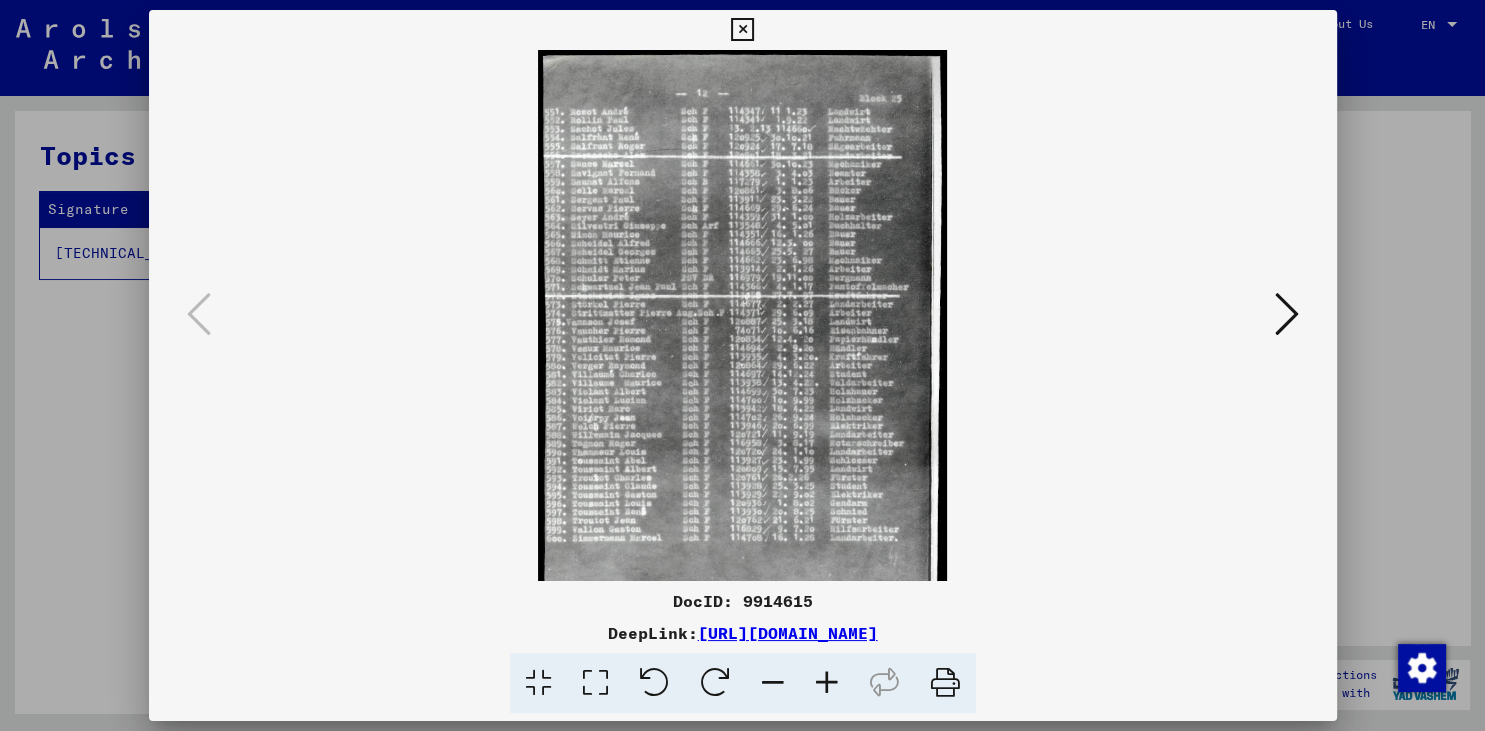 click at bounding box center [827, 683] 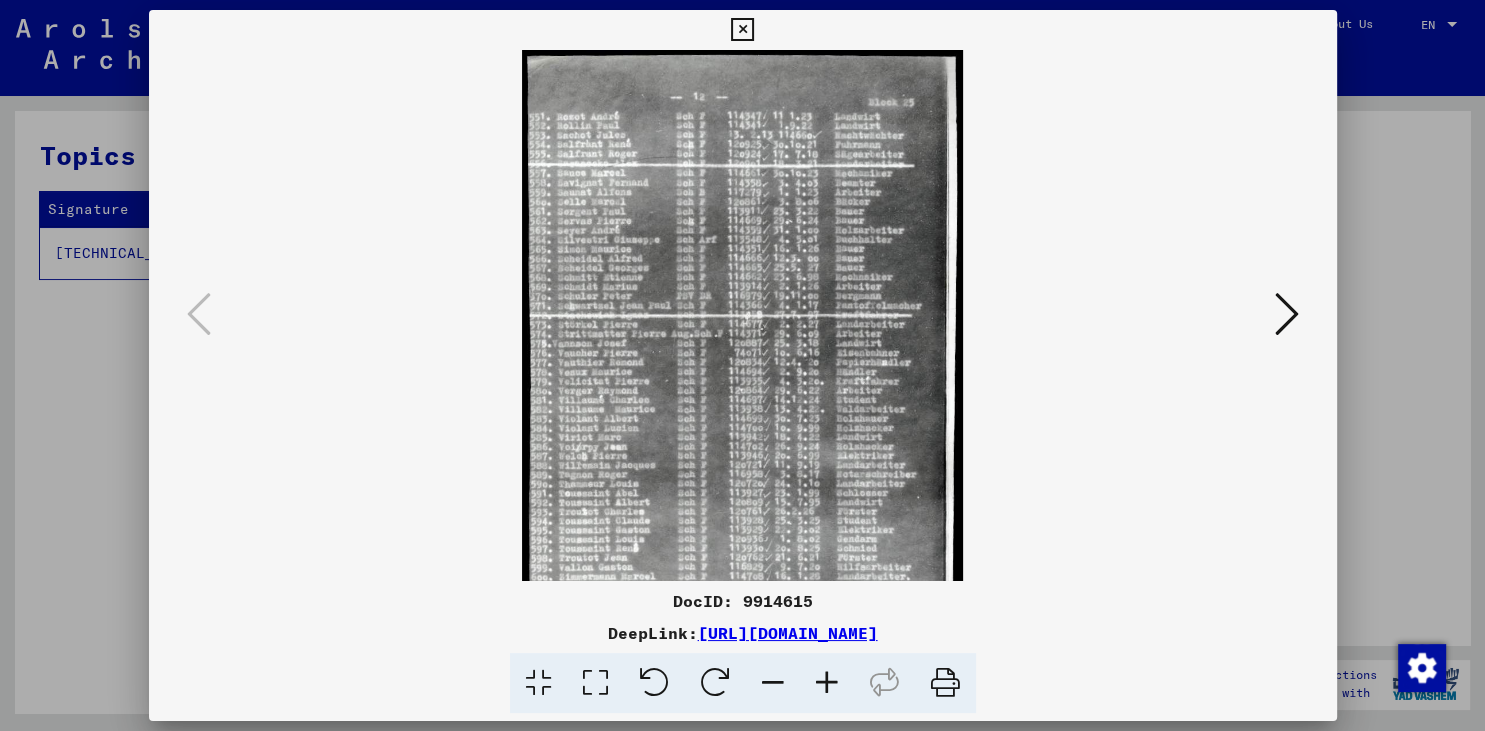 click at bounding box center [827, 683] 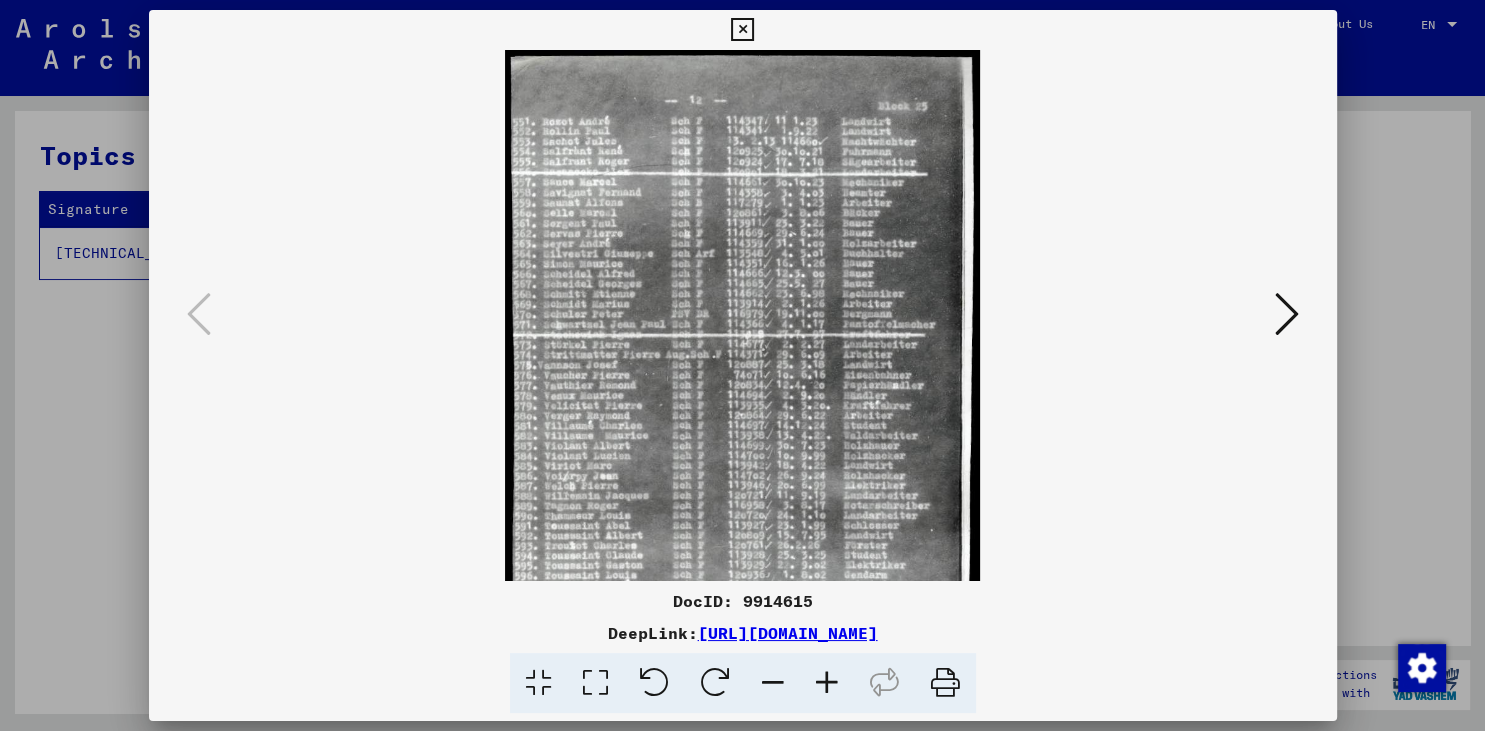 click at bounding box center (827, 683) 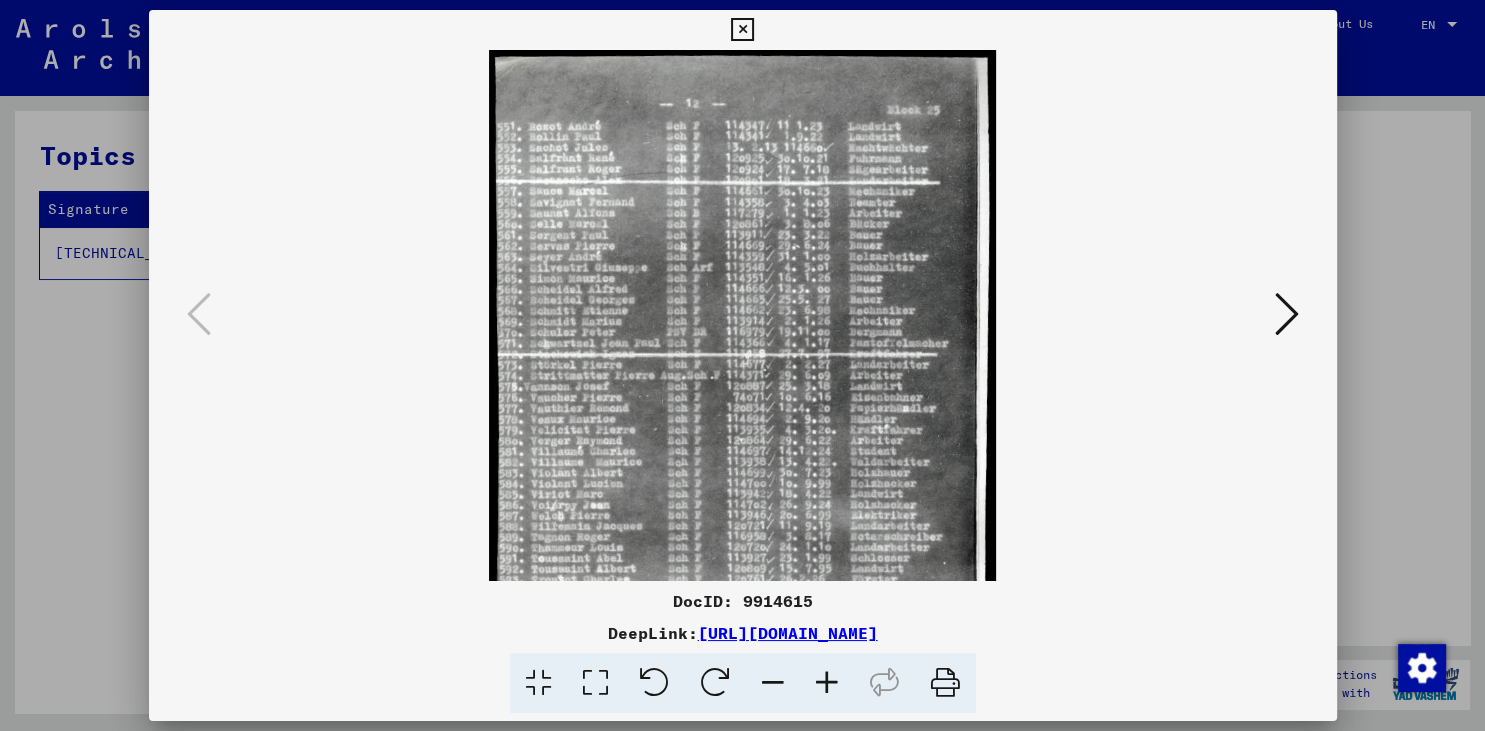 click at bounding box center (827, 683) 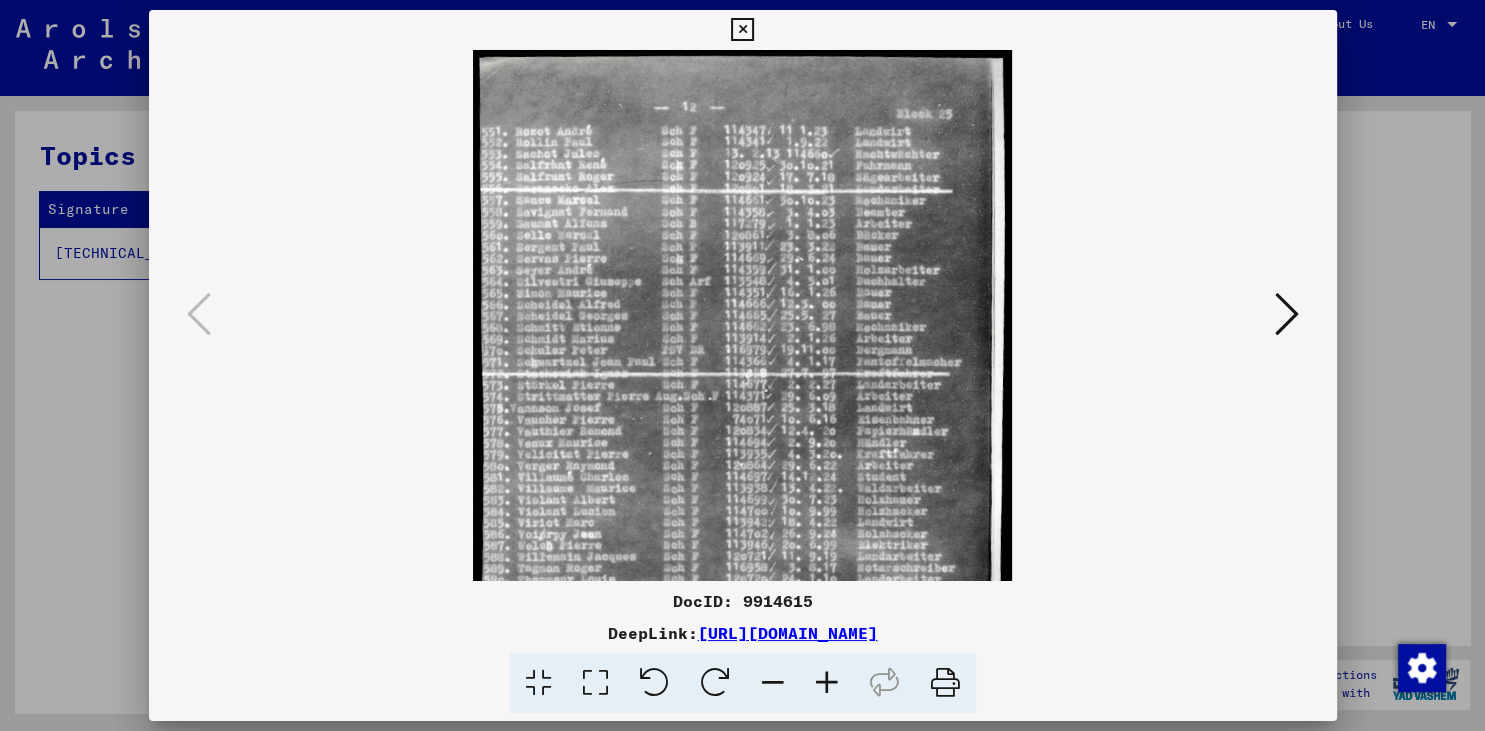 click at bounding box center (827, 683) 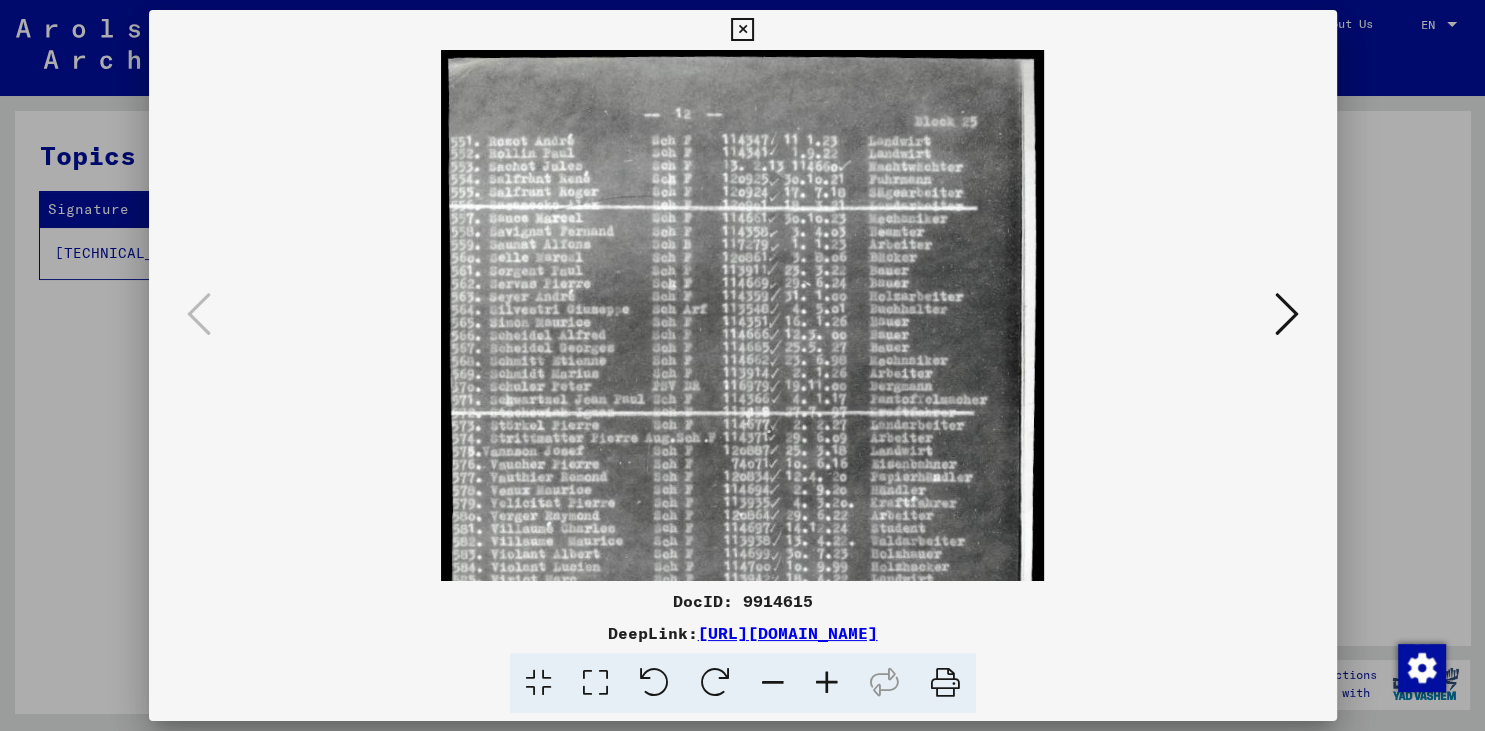 click at bounding box center (827, 683) 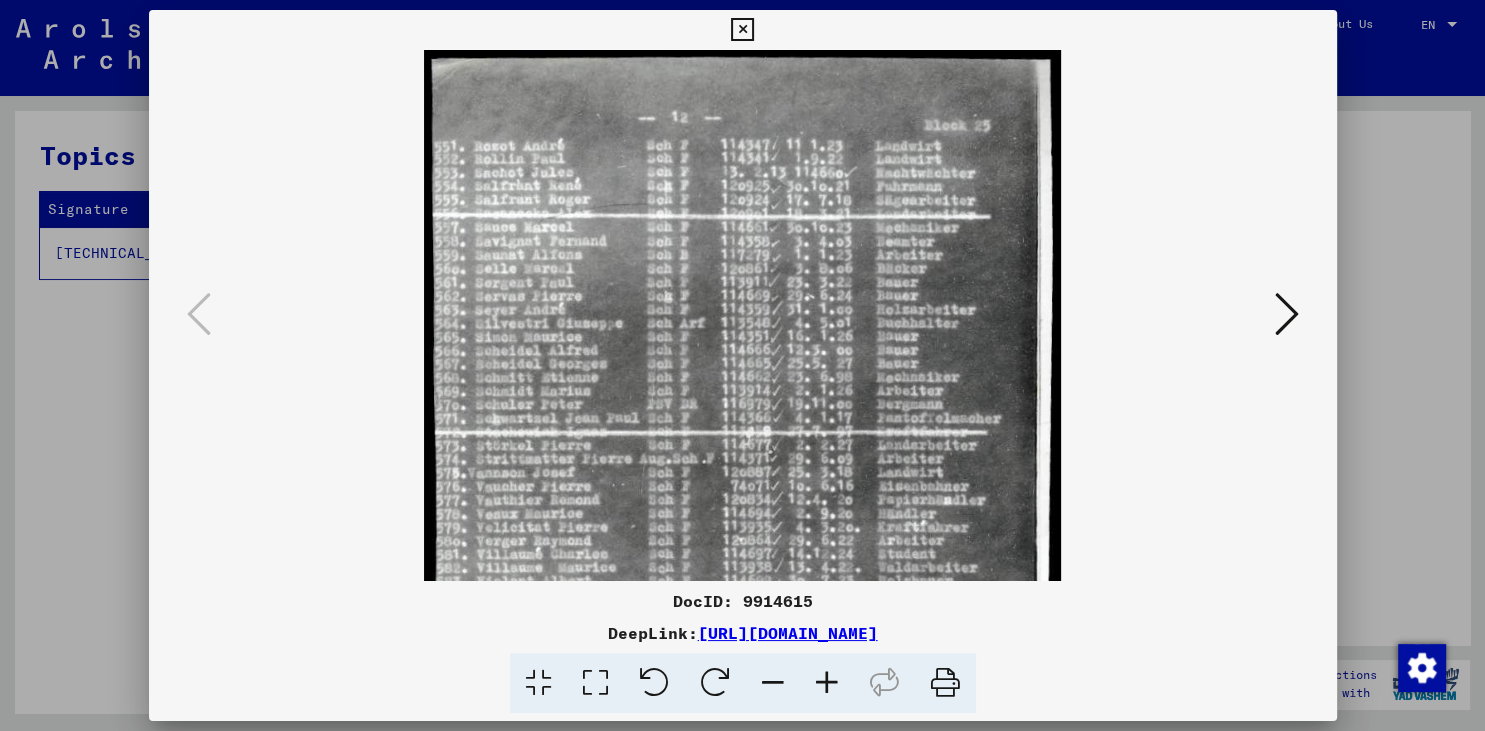 click at bounding box center (827, 683) 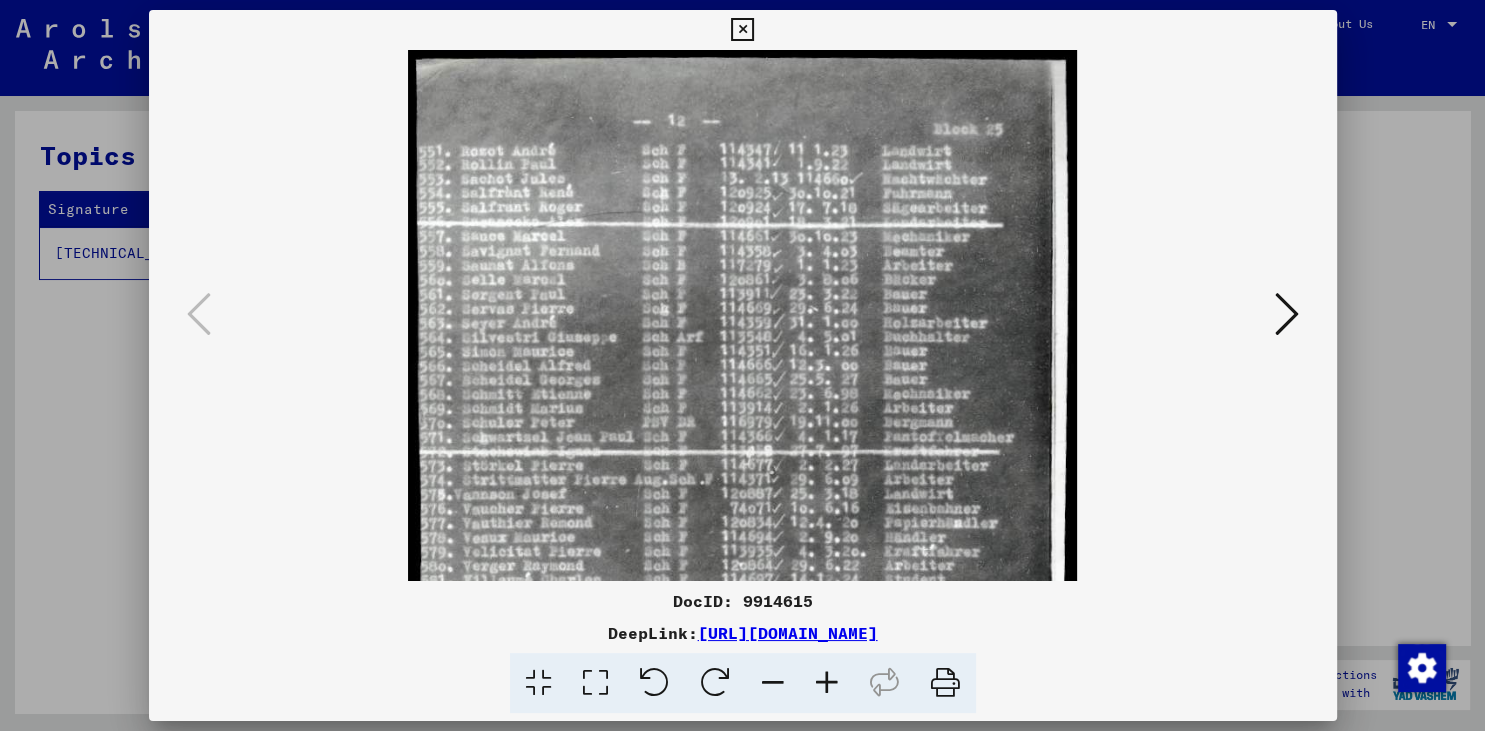 click at bounding box center [827, 683] 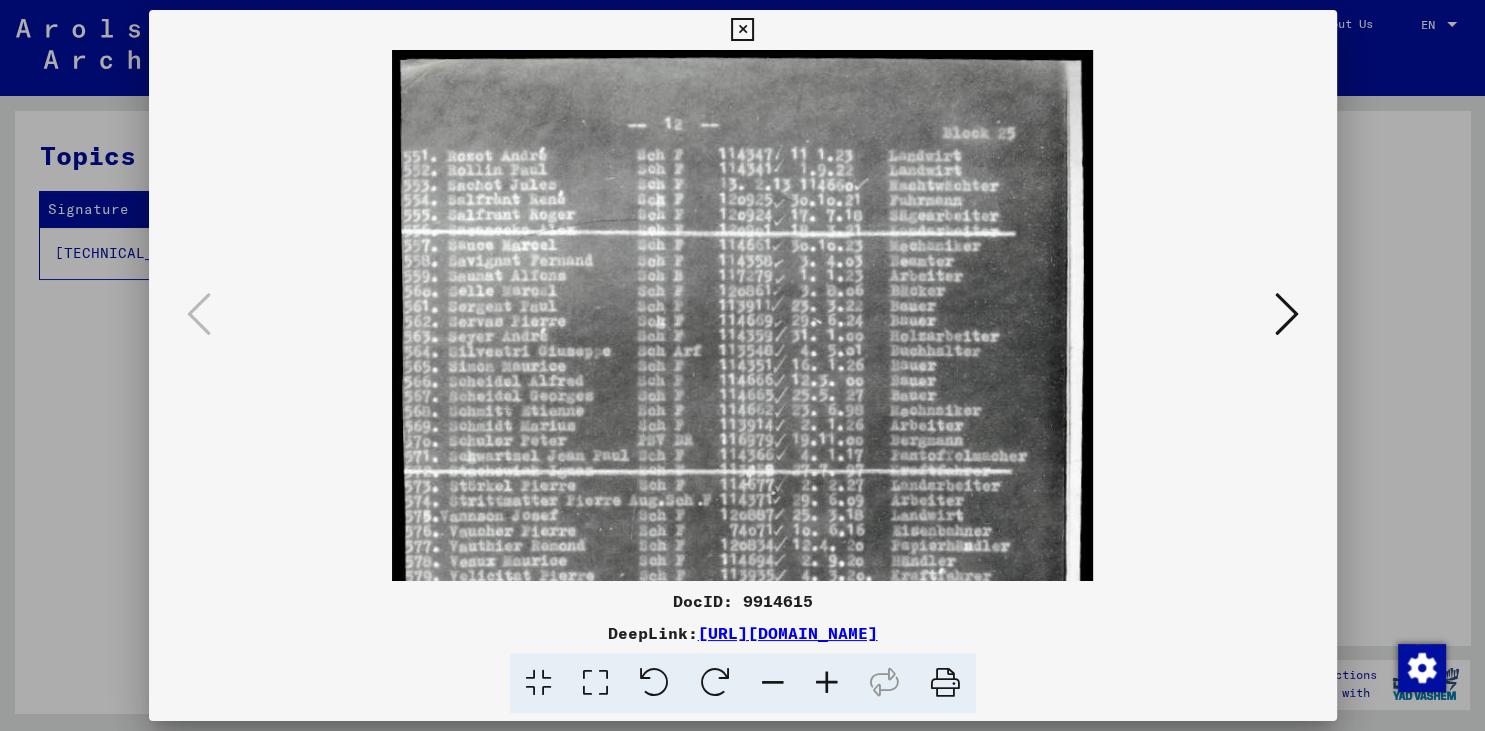 click at bounding box center (827, 683) 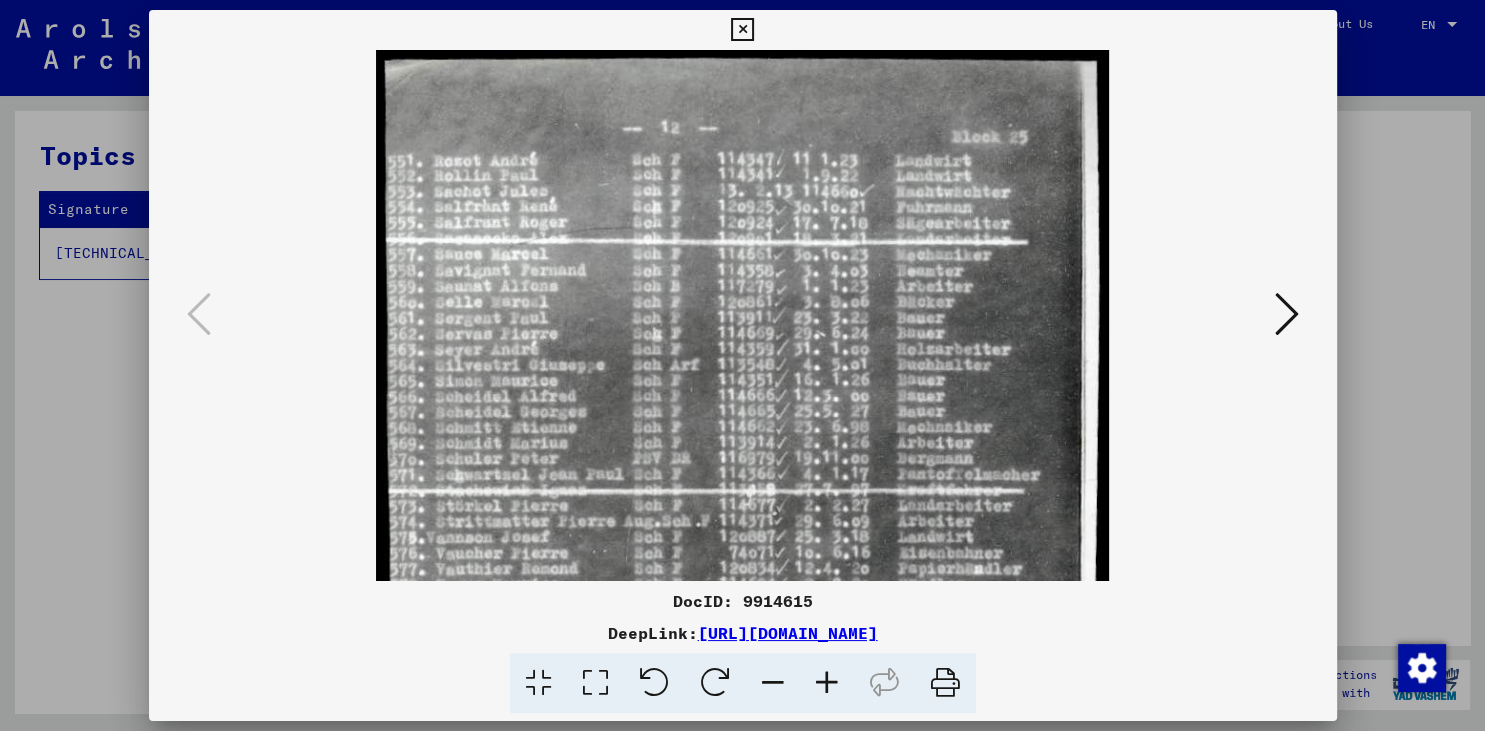click at bounding box center (827, 683) 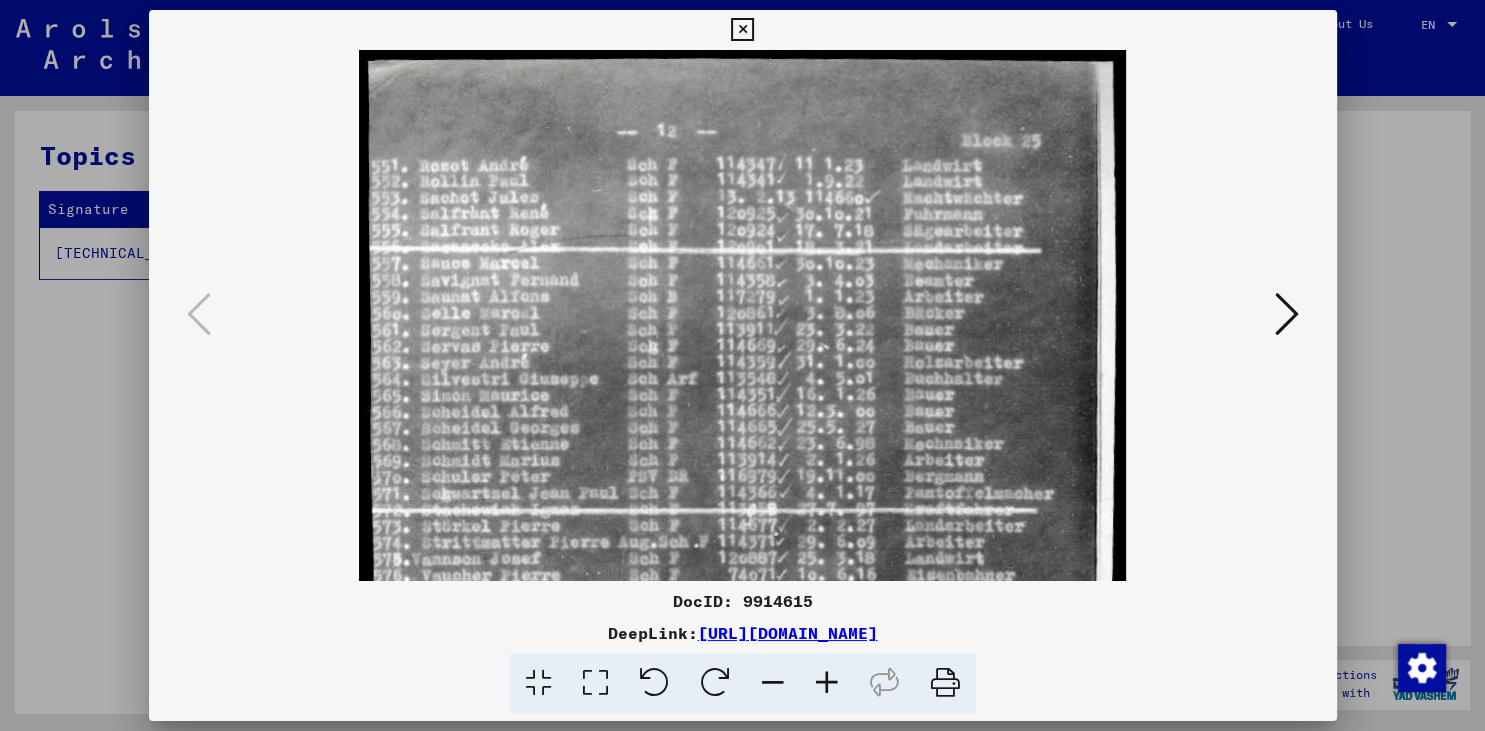 click at bounding box center [742, 640] 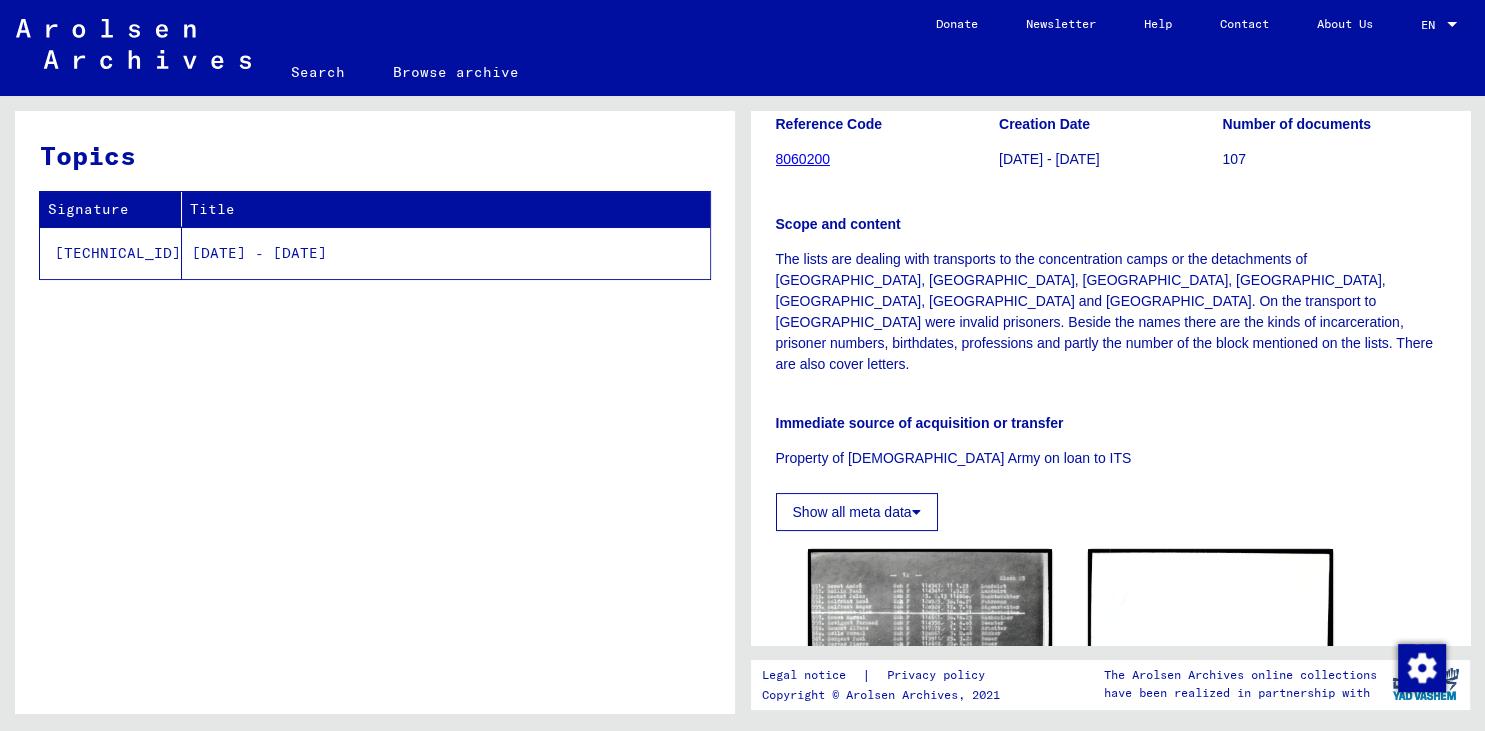 scroll, scrollTop: 219, scrollLeft: 0, axis: vertical 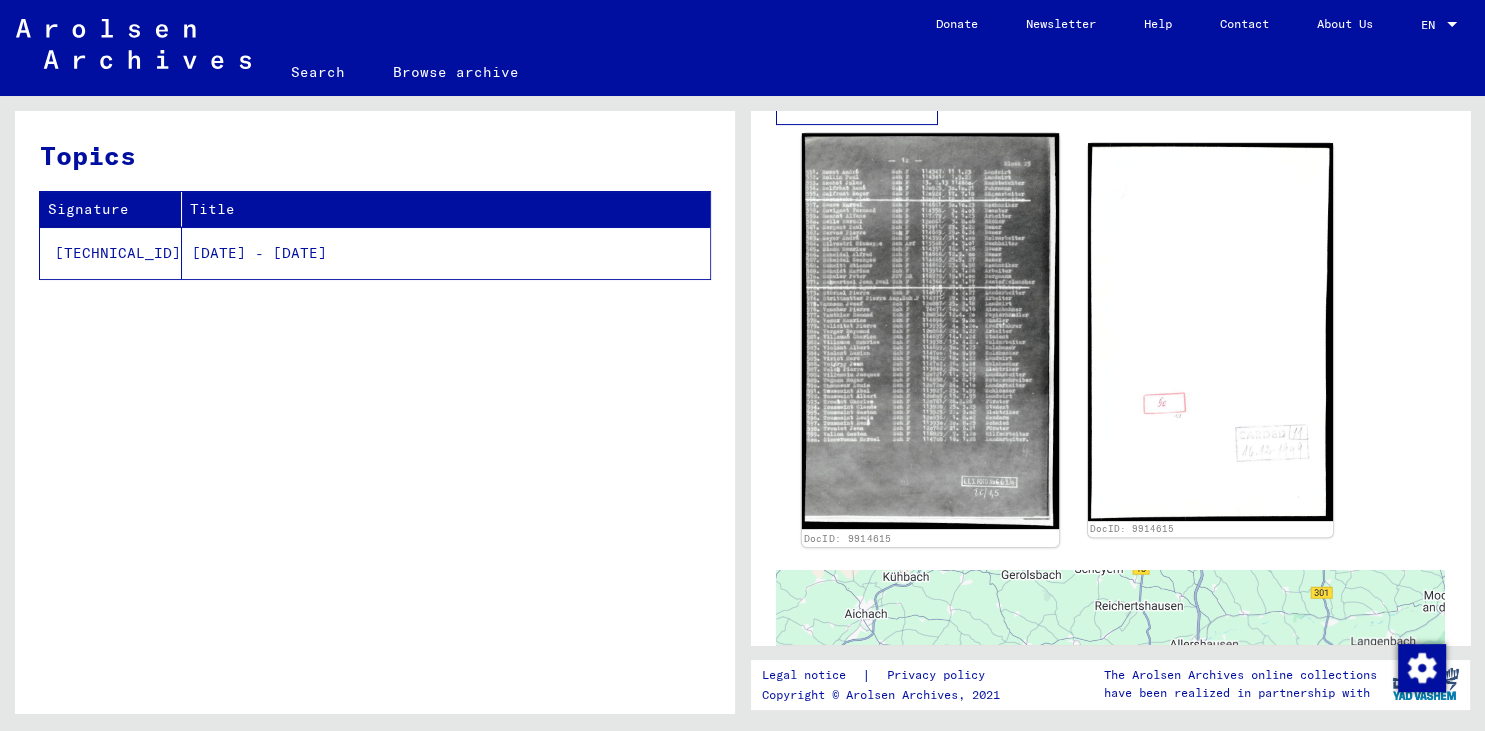 click 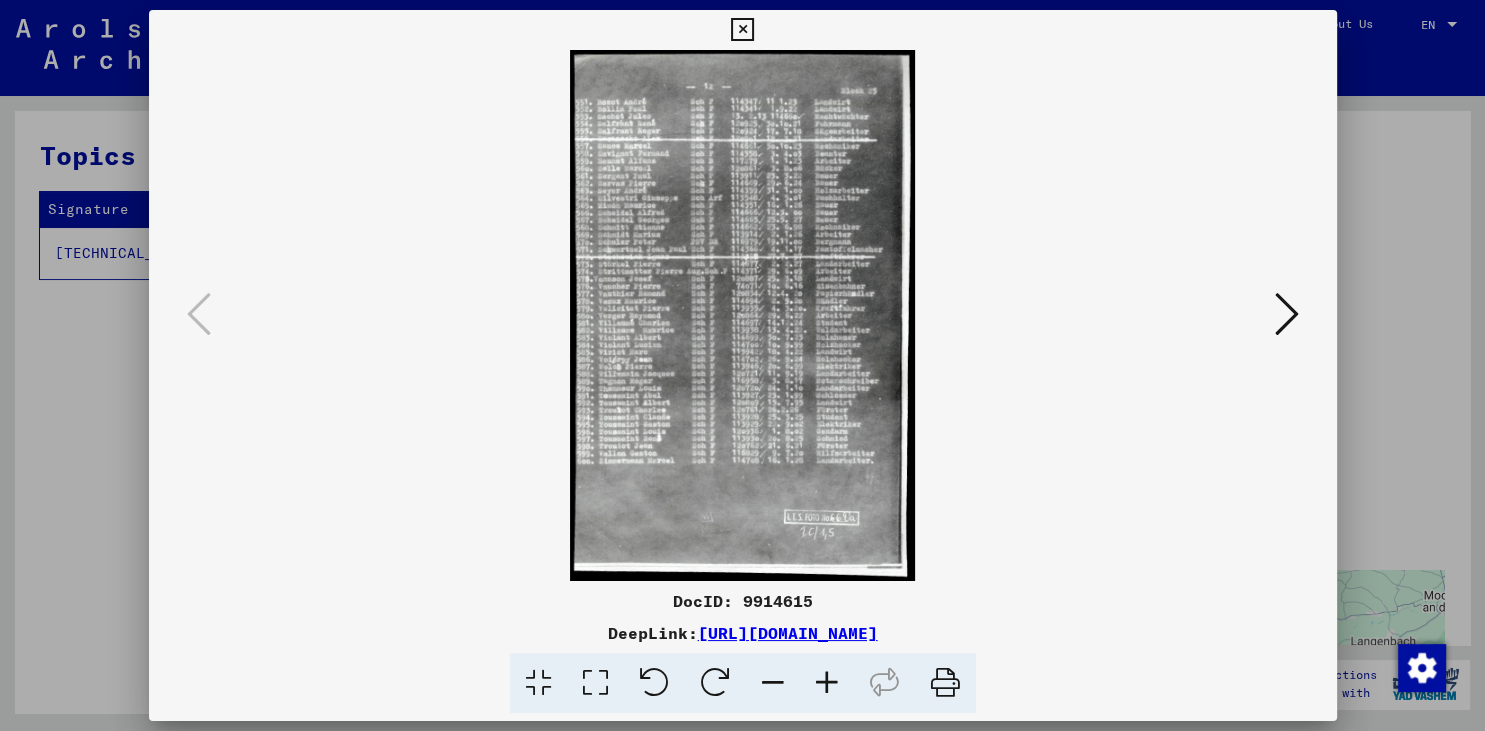 click at bounding box center [945, 683] 